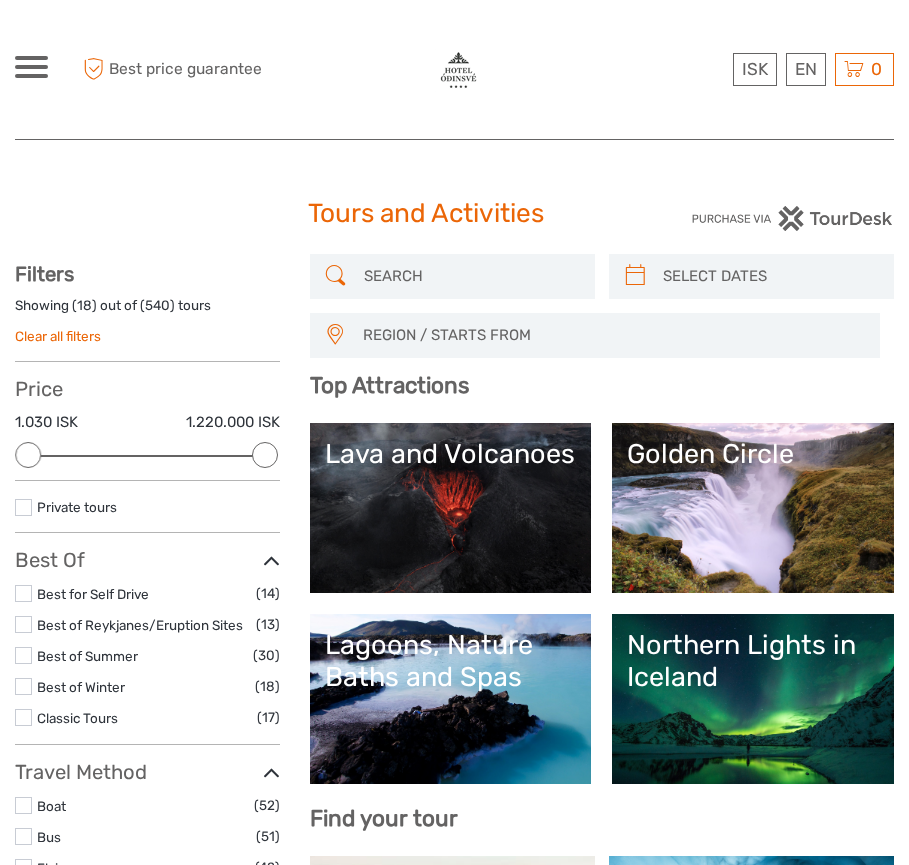 select 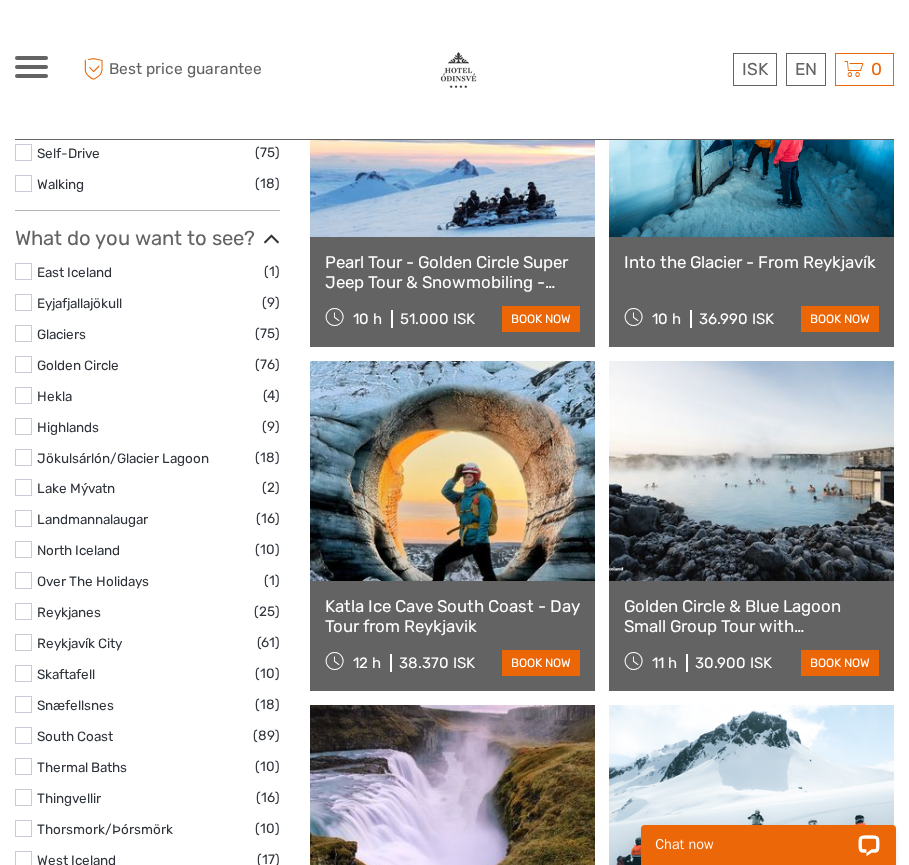 scroll, scrollTop: 839, scrollLeft: 0, axis: vertical 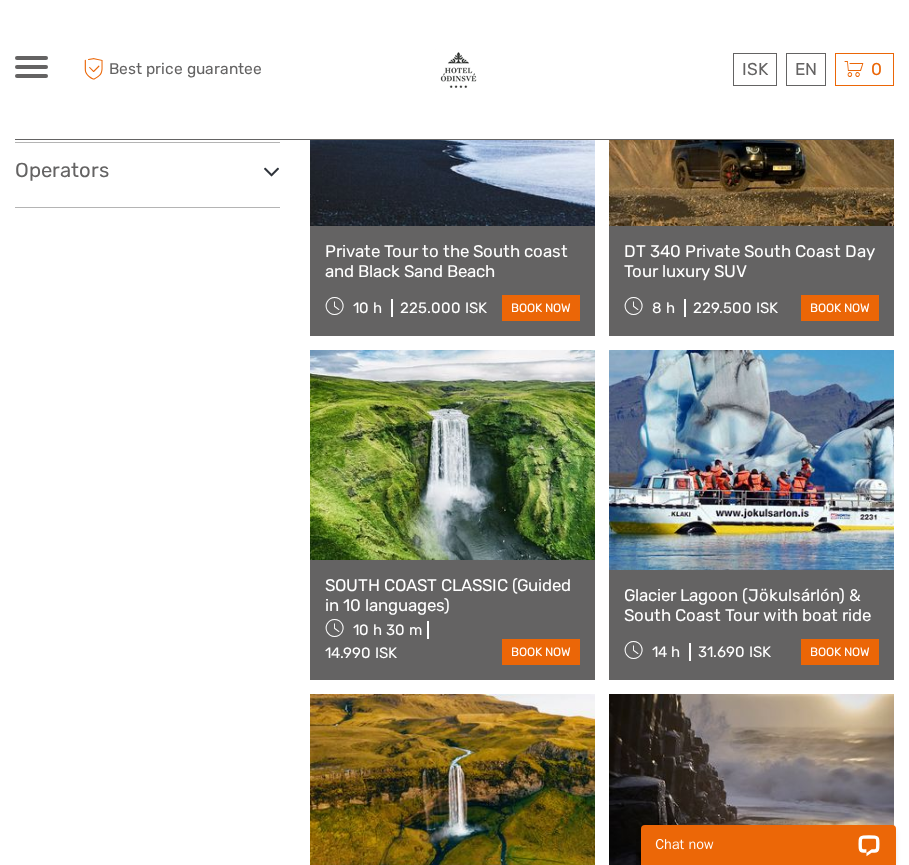 click at bounding box center (751, 460) 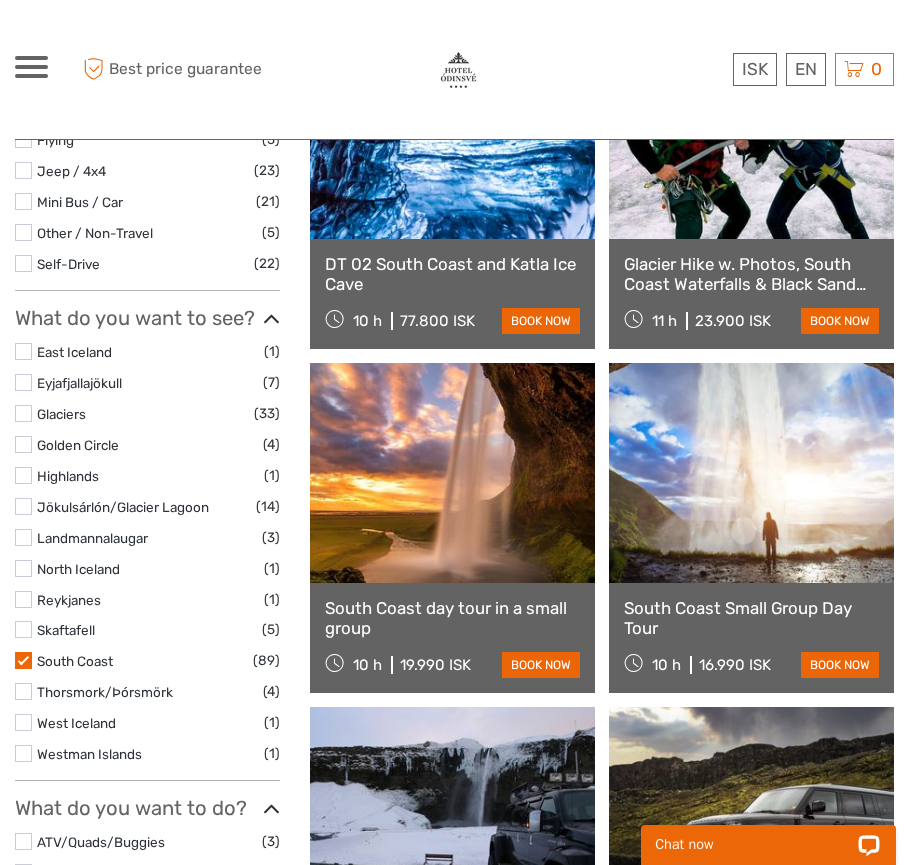 scroll, scrollTop: 700, scrollLeft: 0, axis: vertical 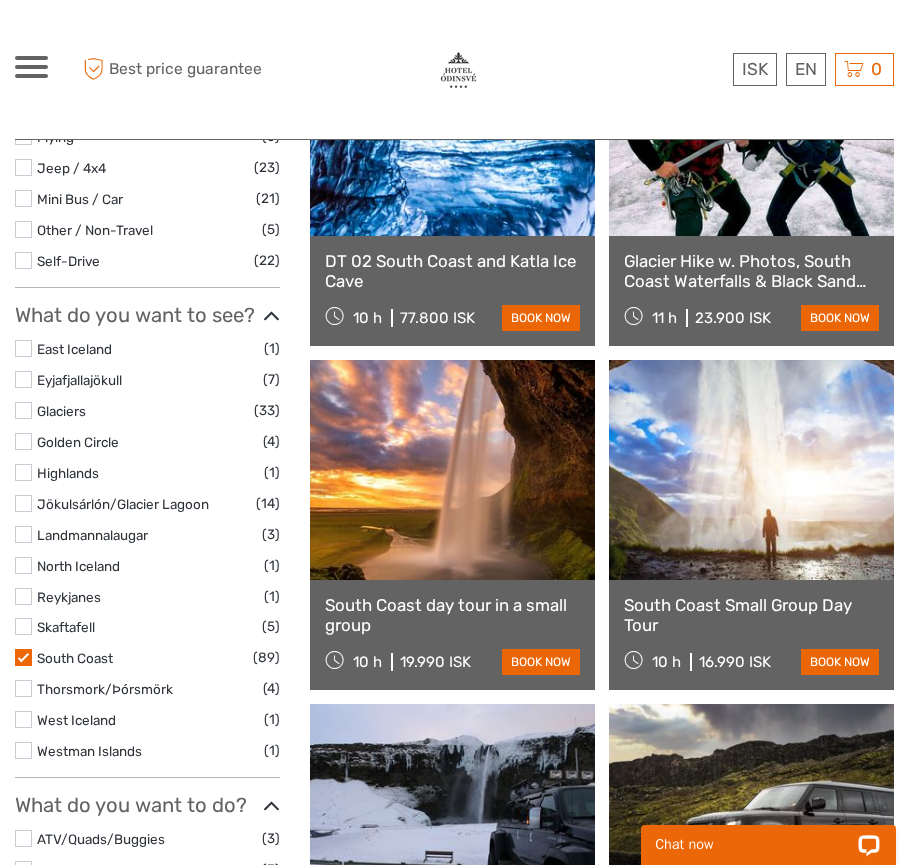 click on "South Coast Small Group Day Tour" at bounding box center [751, 615] 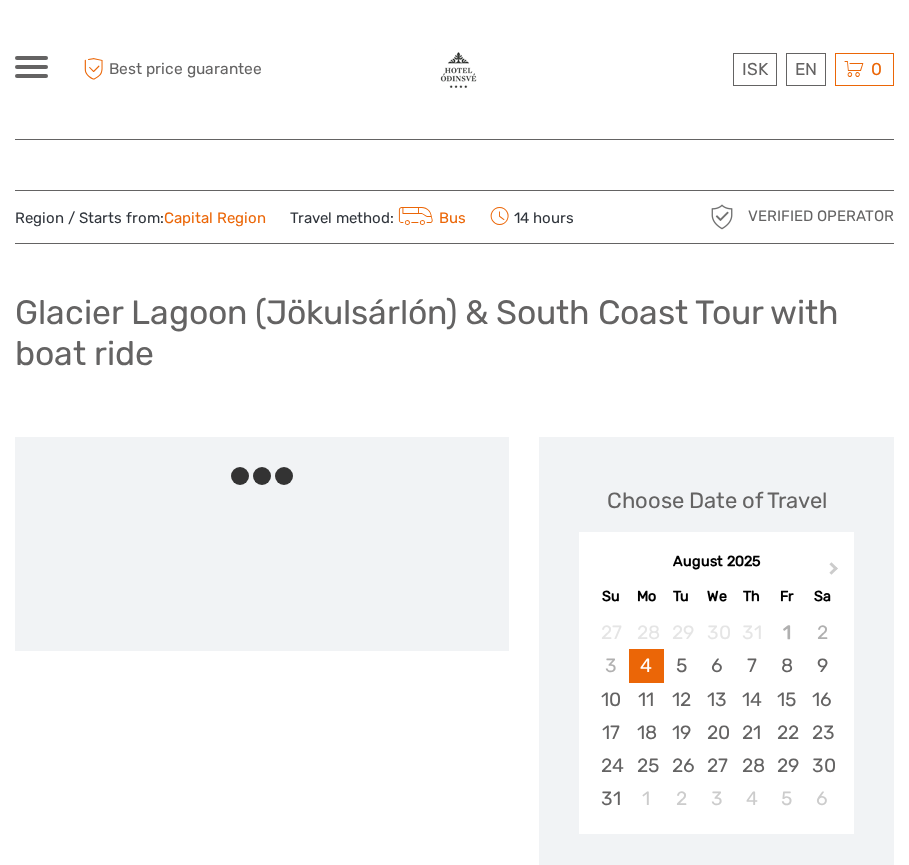 scroll, scrollTop: 0, scrollLeft: 0, axis: both 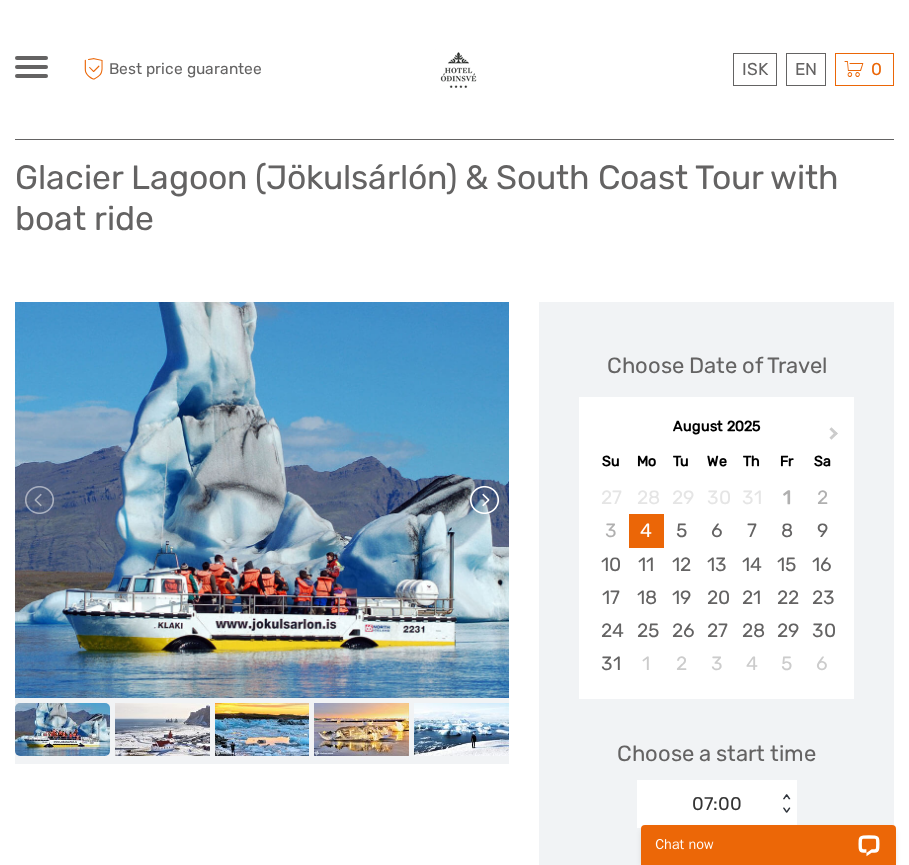 click at bounding box center [483, 500] 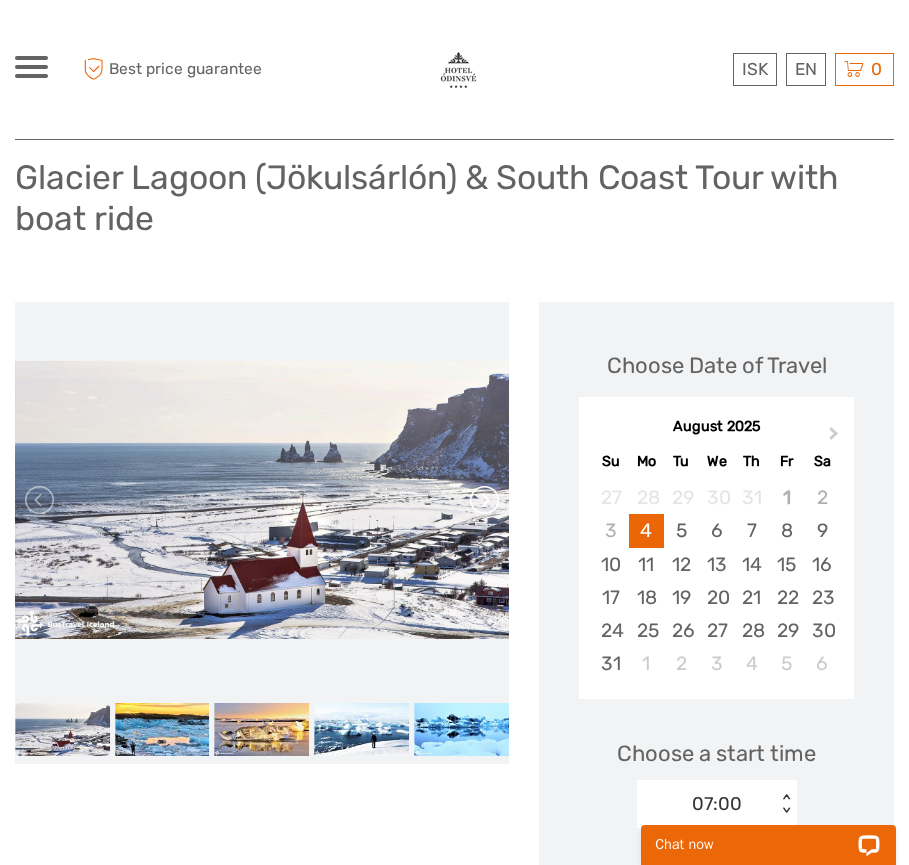 click at bounding box center (483, 500) 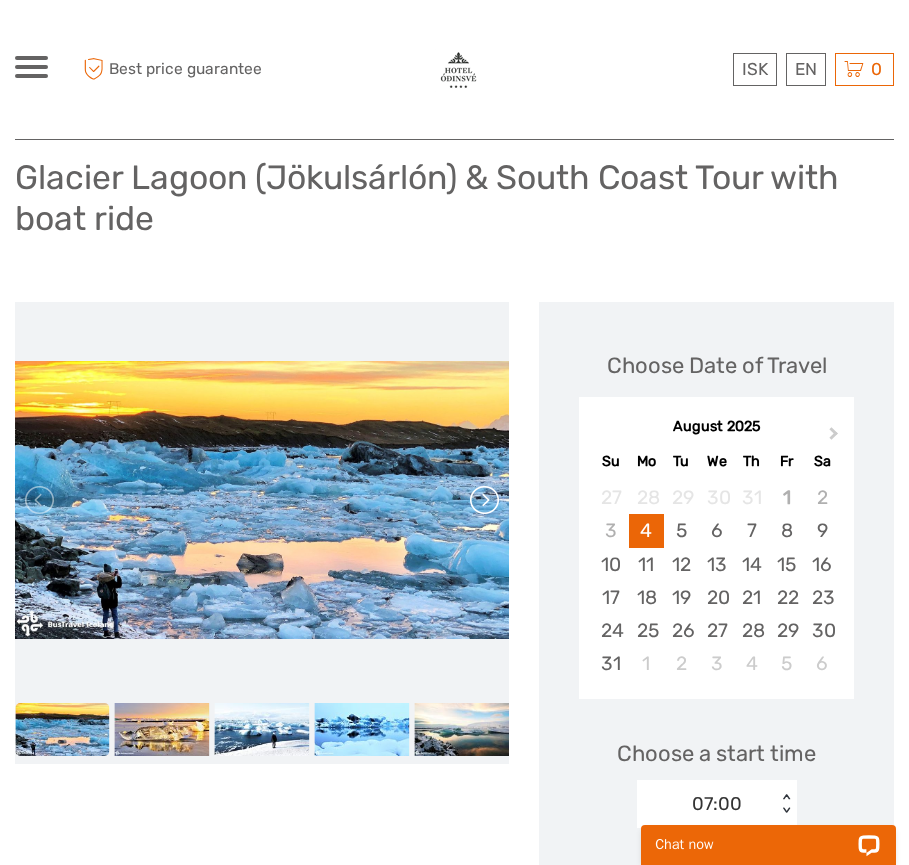 click at bounding box center (483, 500) 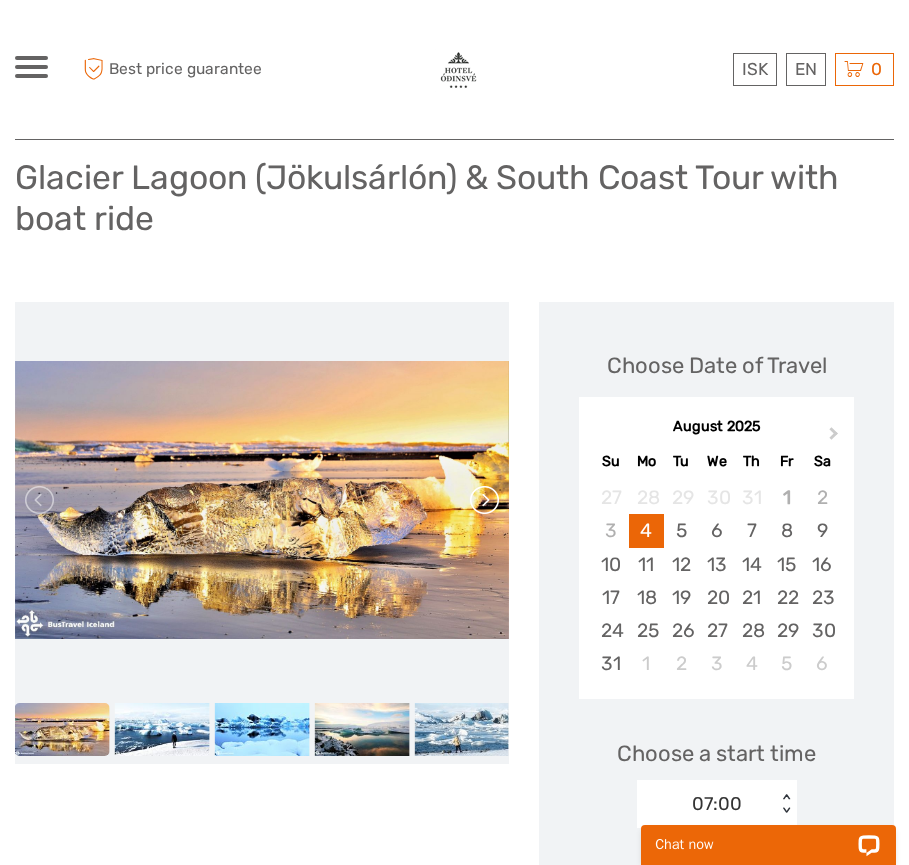 click at bounding box center (483, 500) 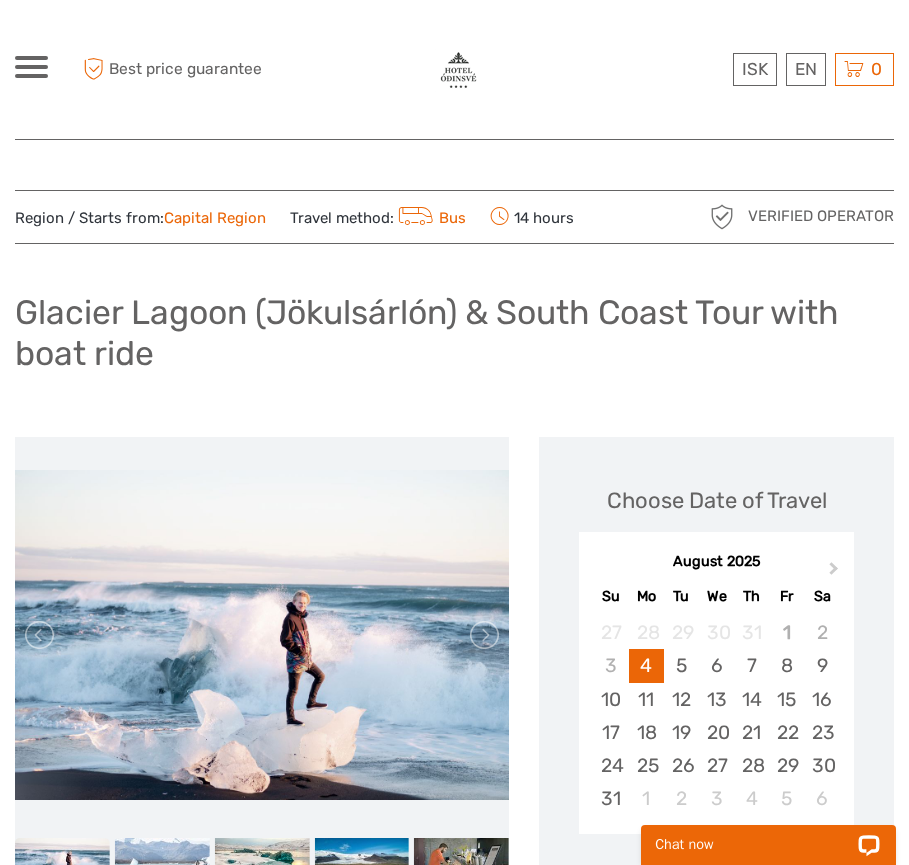 scroll, scrollTop: 0, scrollLeft: 0, axis: both 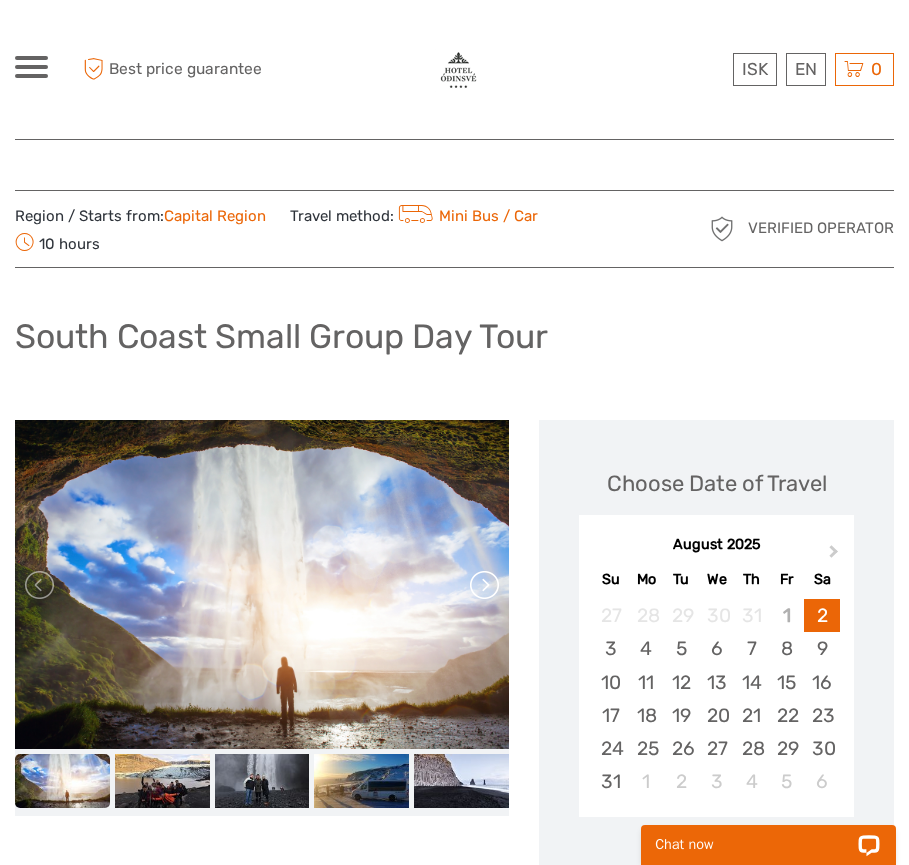 click at bounding box center (483, 585) 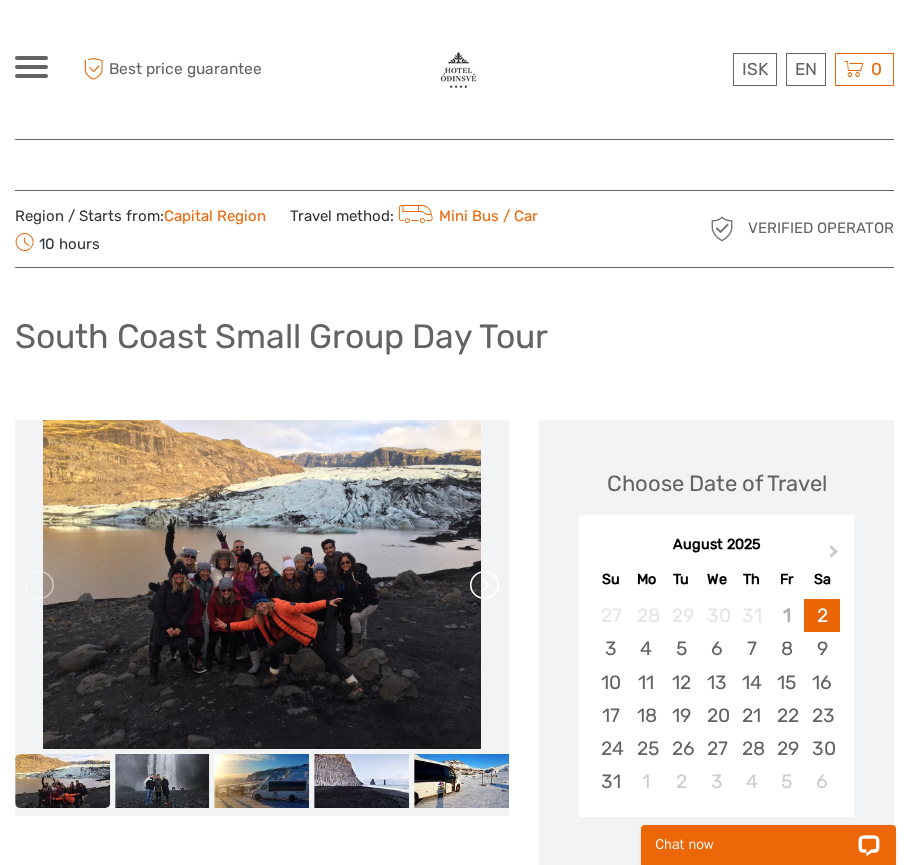 click at bounding box center (483, 585) 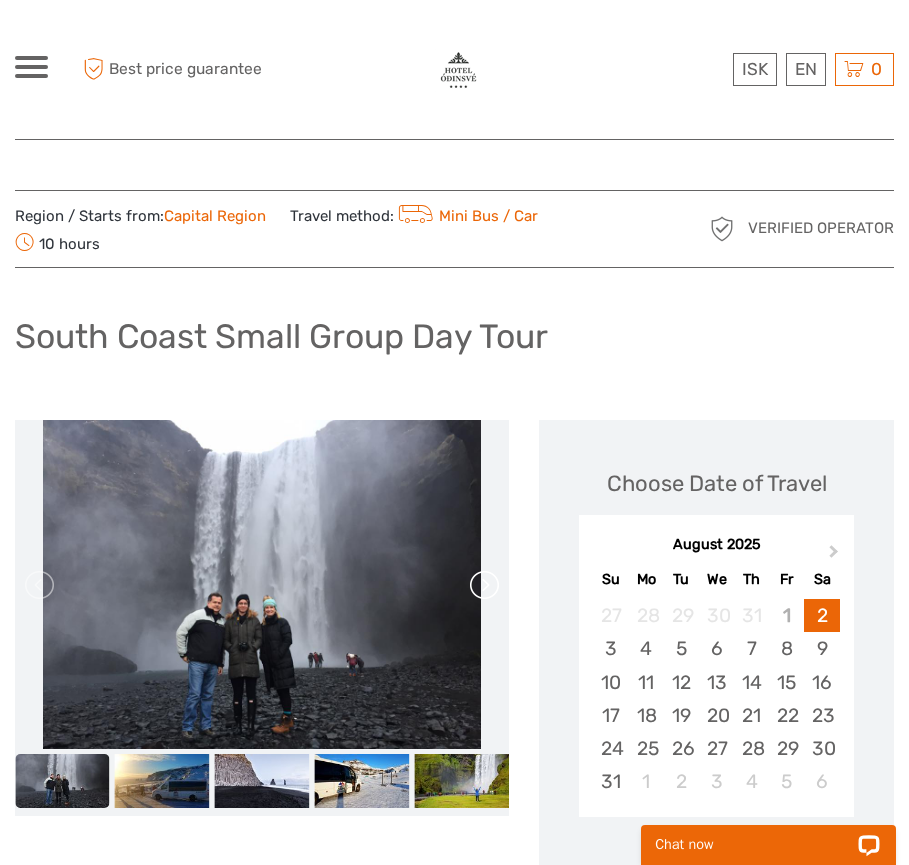 click at bounding box center (483, 585) 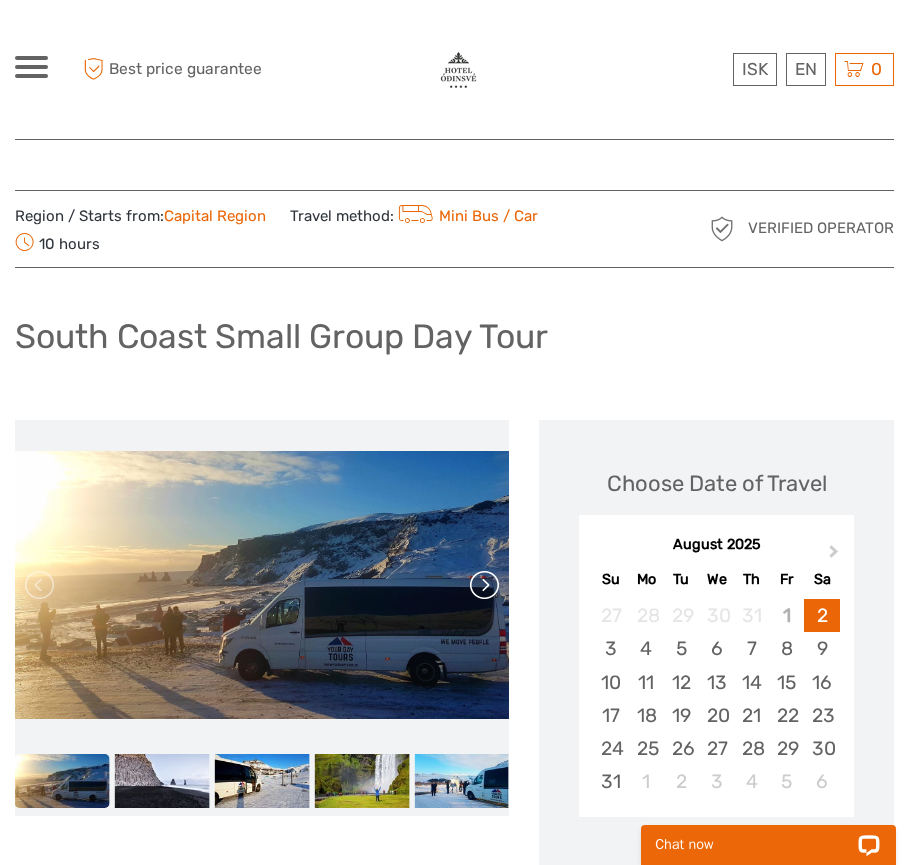 click at bounding box center (483, 585) 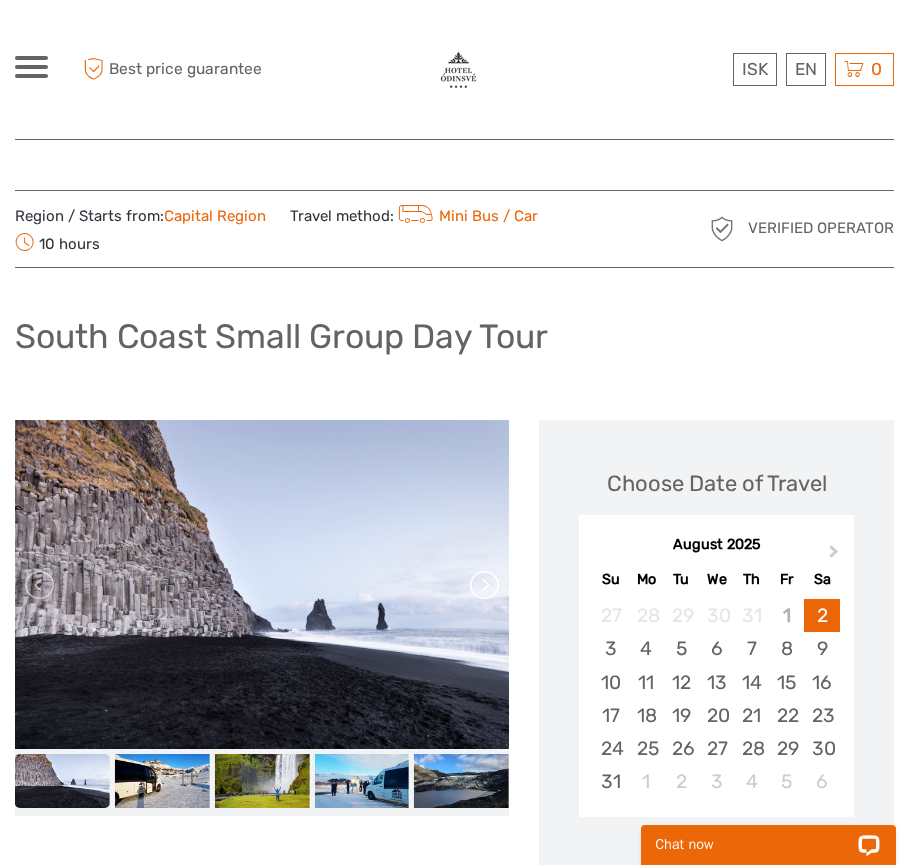 click at bounding box center (483, 585) 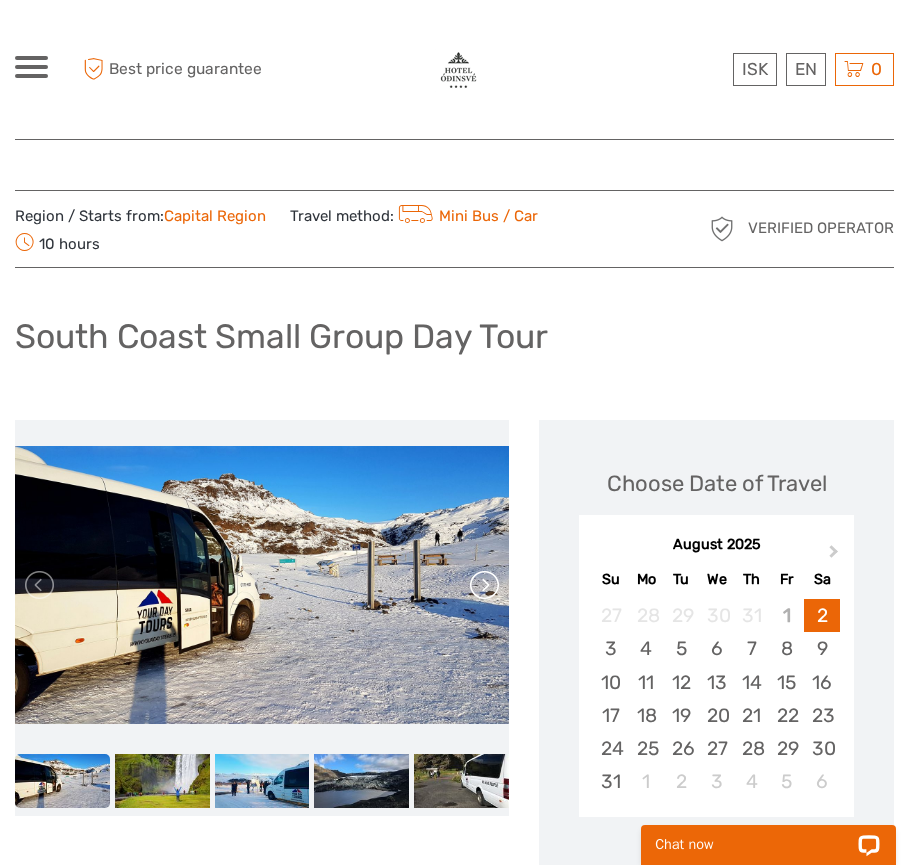 click at bounding box center (483, 585) 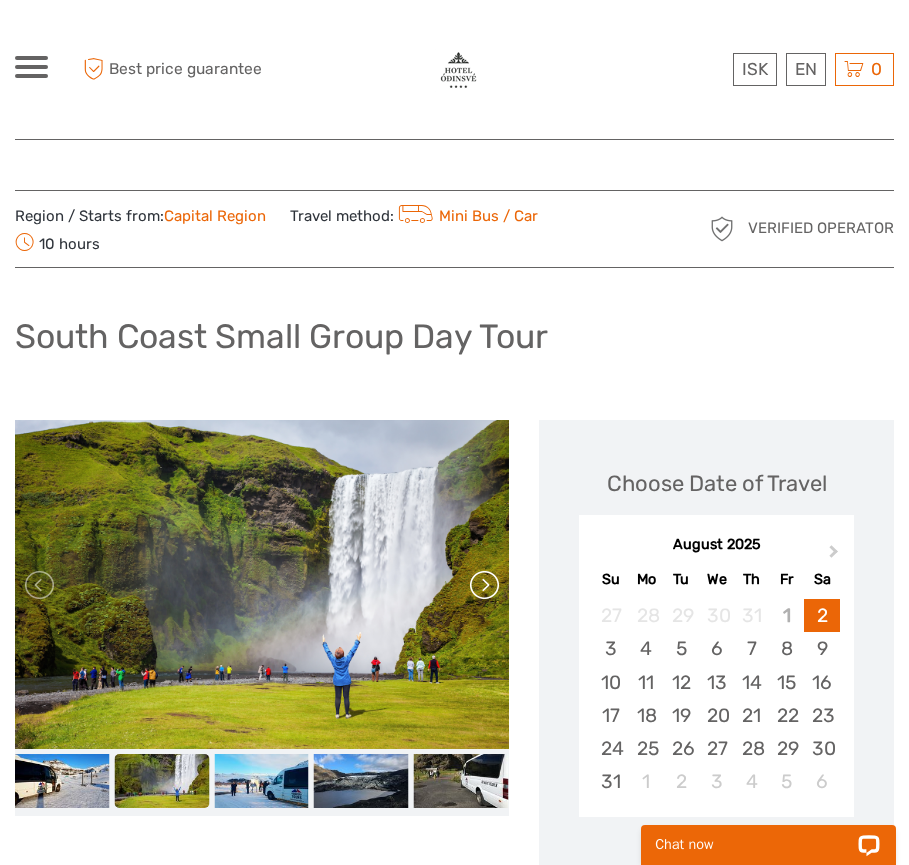 click at bounding box center [483, 585] 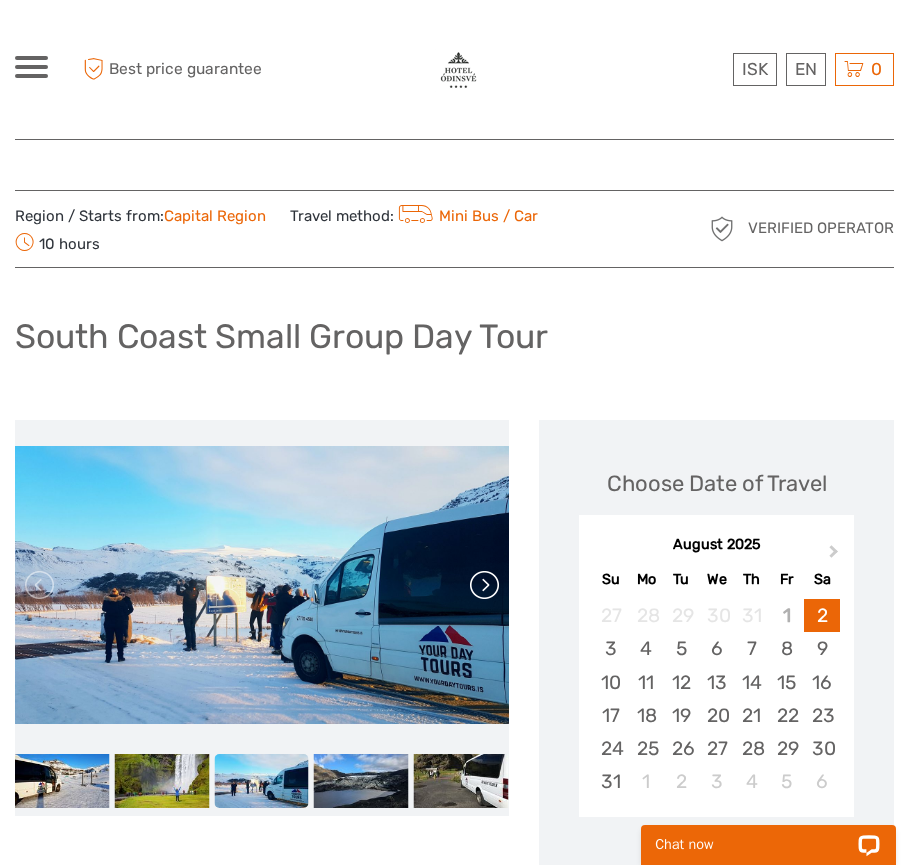 click at bounding box center [483, 585] 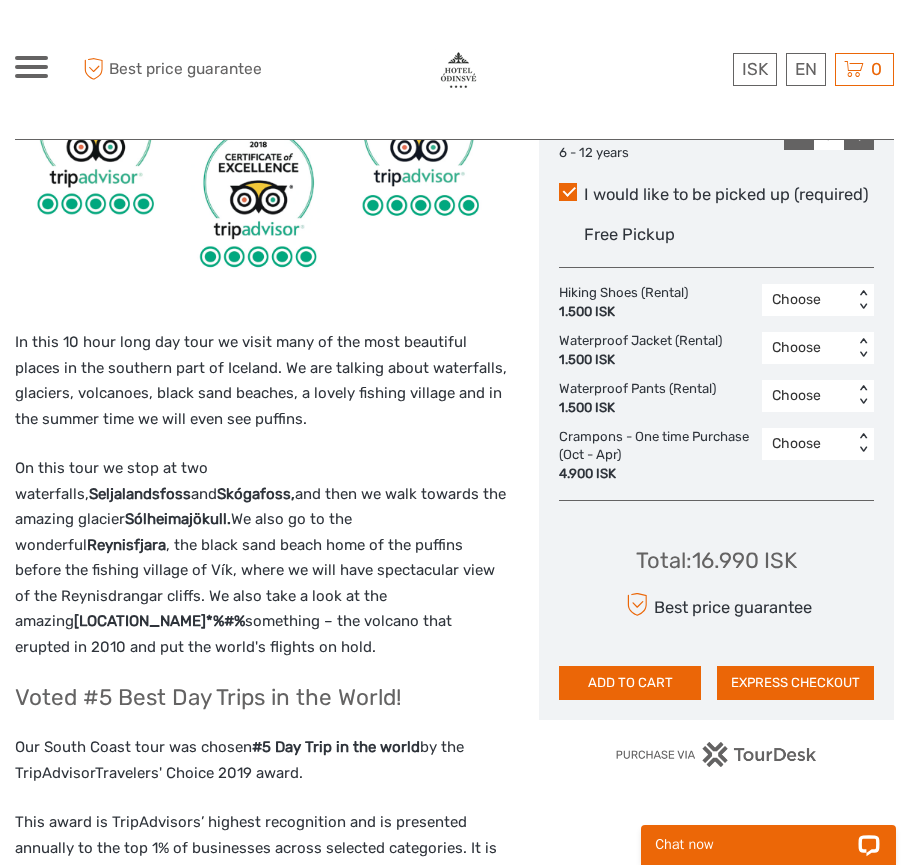 scroll, scrollTop: 1089, scrollLeft: 0, axis: vertical 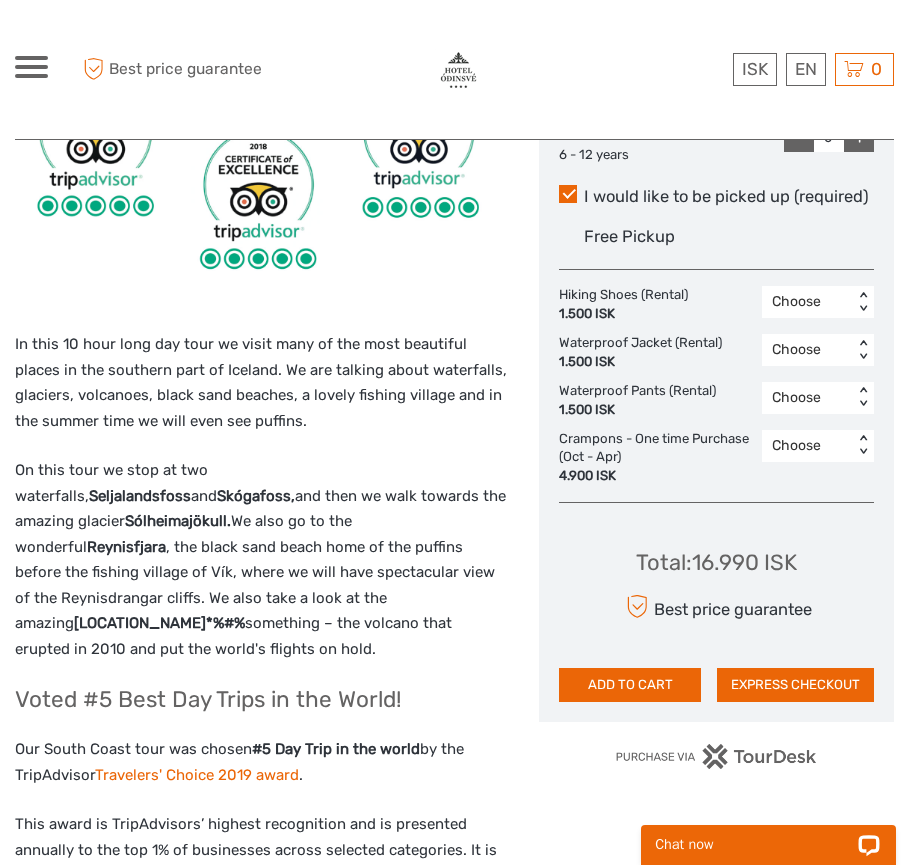click on "Travelers' Choice 2019 award" at bounding box center (197, 775) 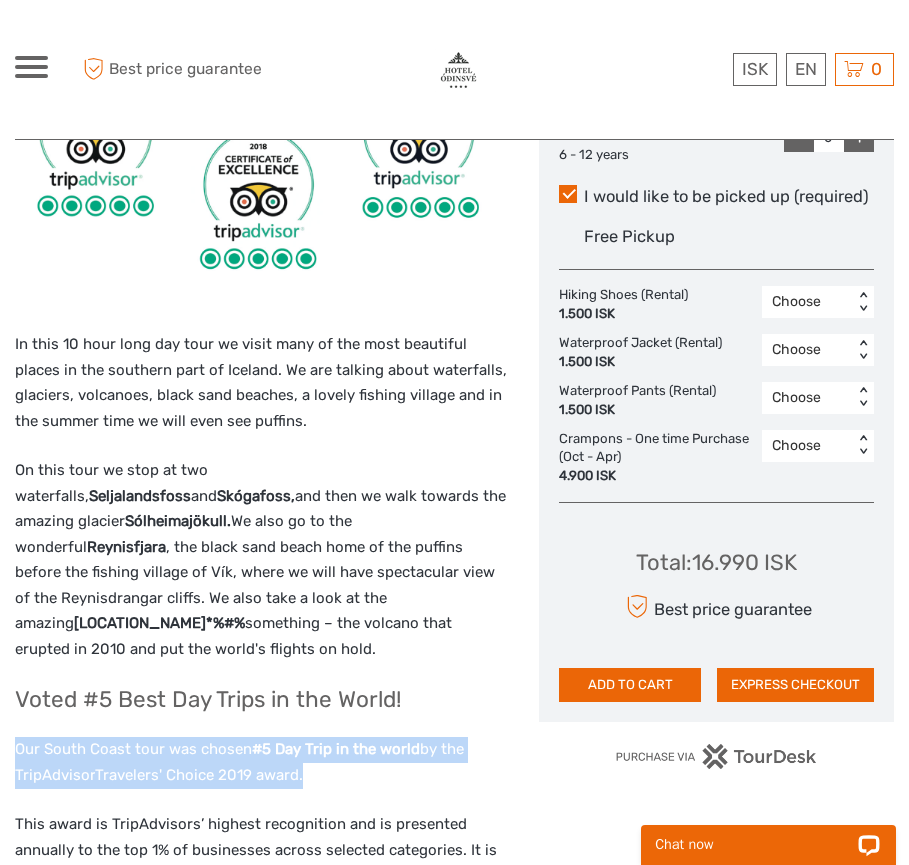 drag, startPoint x: 15, startPoint y: 715, endPoint x: 311, endPoint y: 752, distance: 298.30353 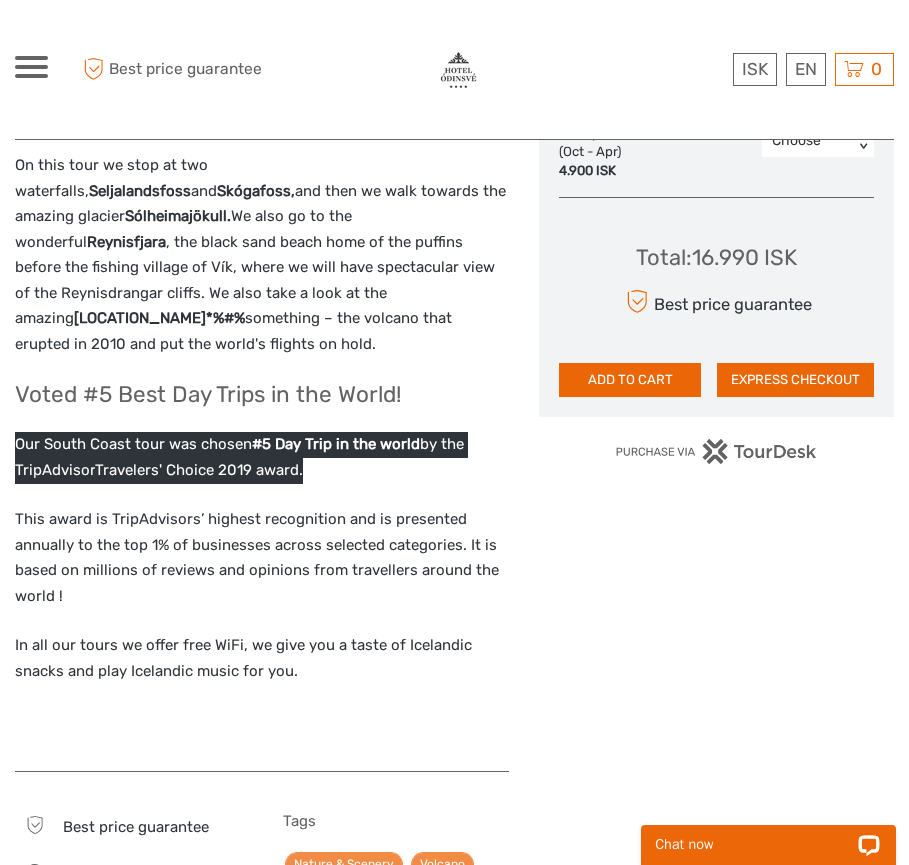scroll, scrollTop: 1391, scrollLeft: 0, axis: vertical 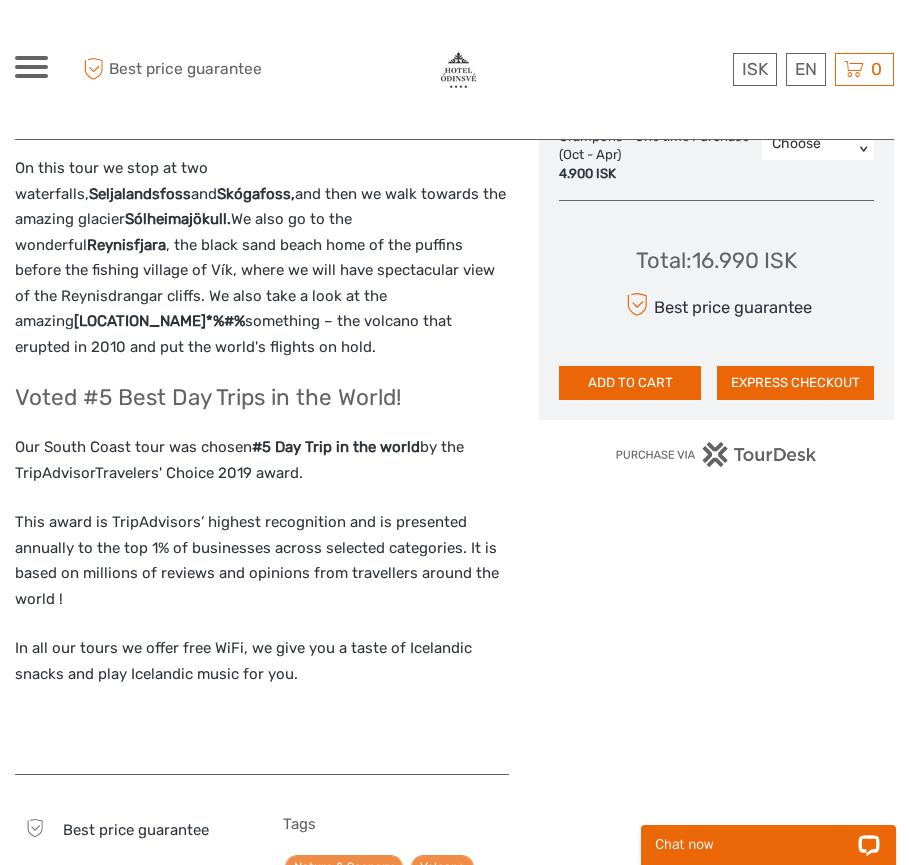 click on "This award is TripAdvisors’ highest recognition and is presented annually to the top 1% of businesses across selected categories. It is based on millions of reviews and opinions from travellers around the world !" at bounding box center [262, 561] 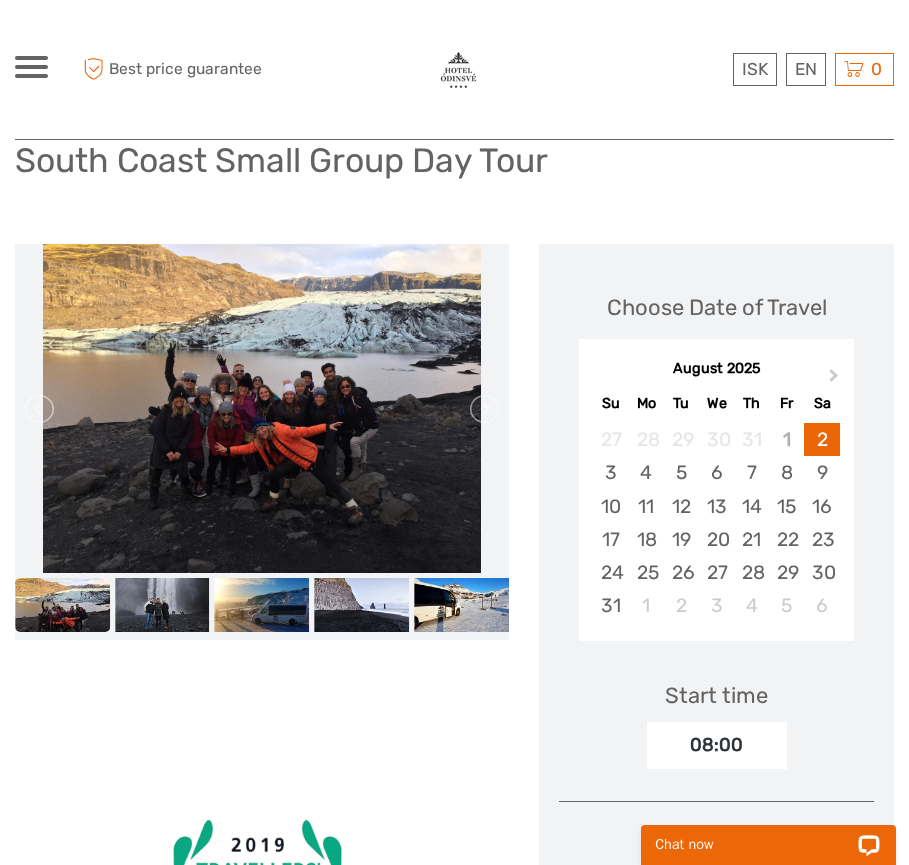 scroll, scrollTop: 126, scrollLeft: 0, axis: vertical 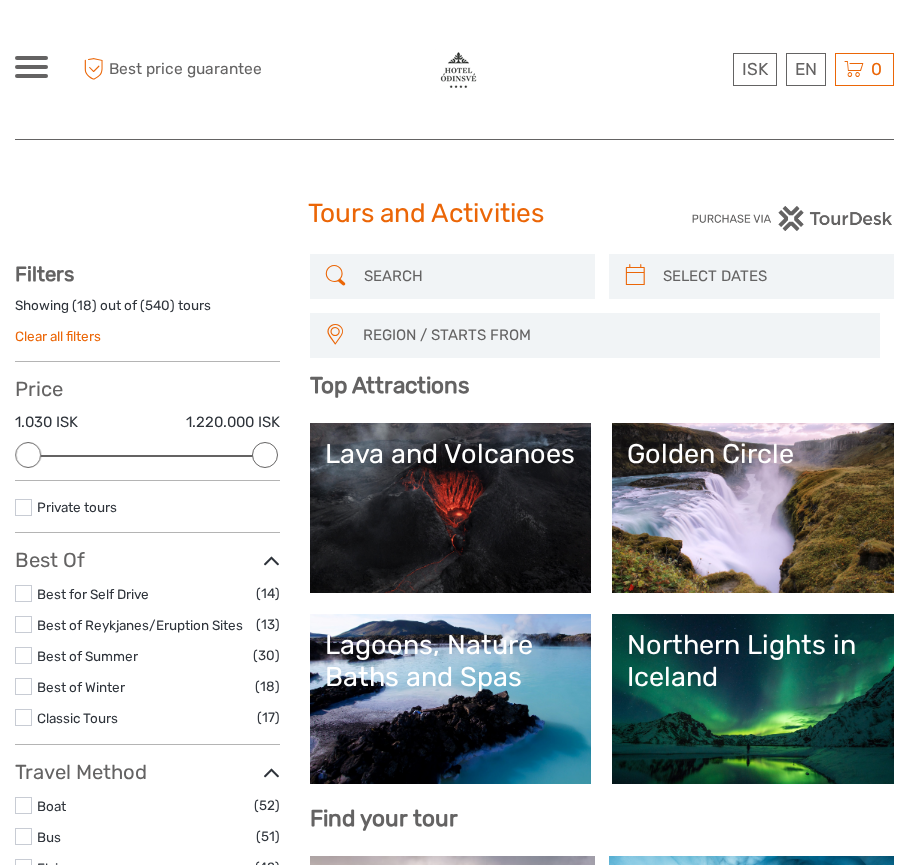 select 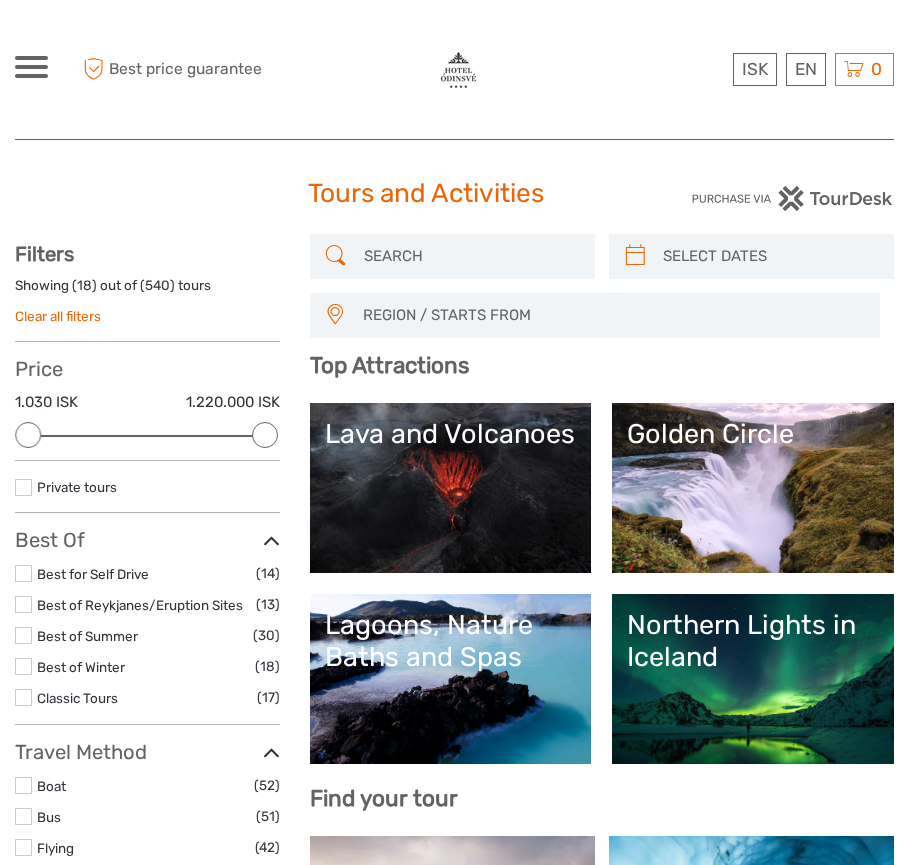 scroll, scrollTop: 0, scrollLeft: 0, axis: both 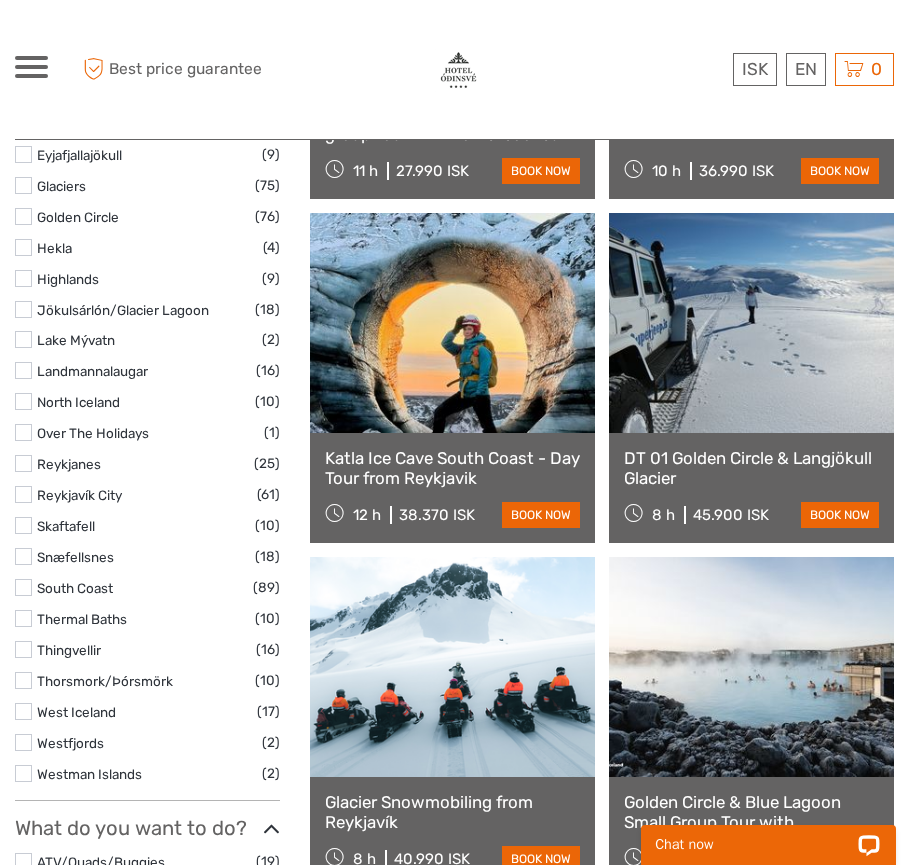 click at bounding box center [23, 649] 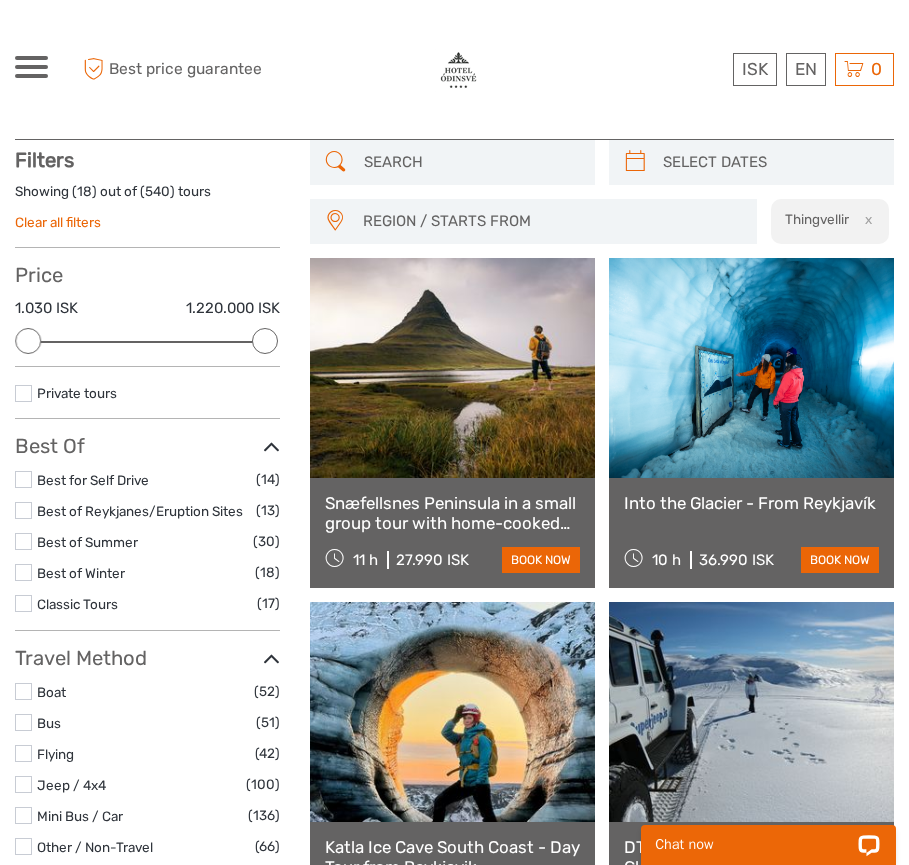scroll, scrollTop: 113, scrollLeft: 0, axis: vertical 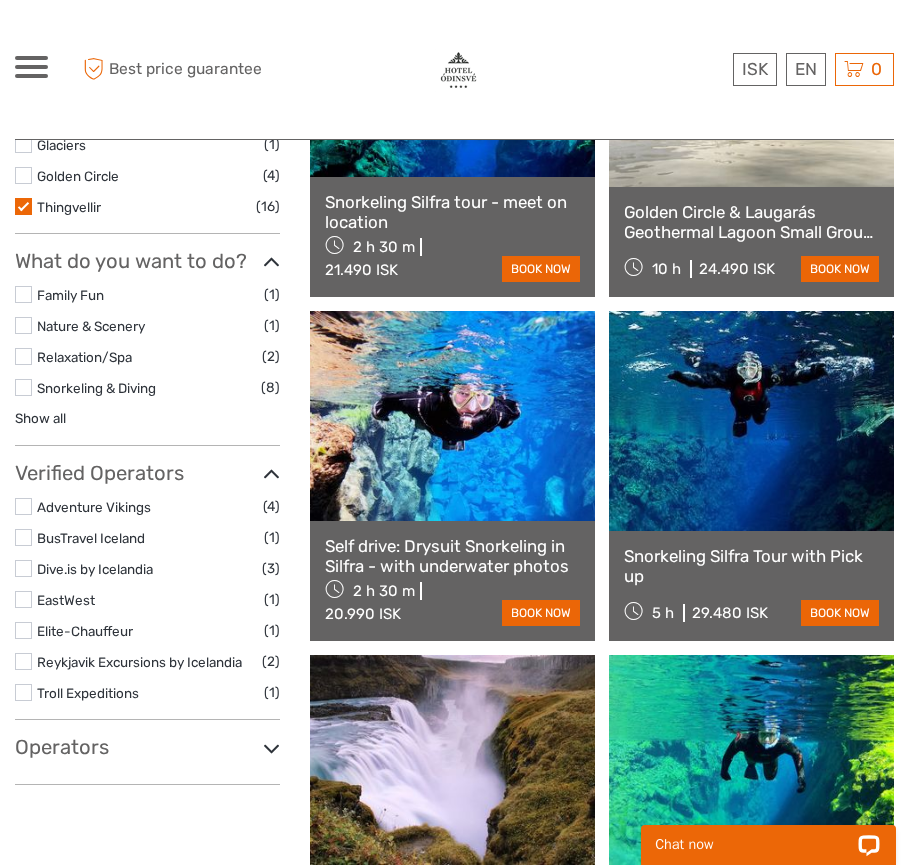 click on "Snorkeling Silfra Tour with Pick up" at bounding box center (751, 566) 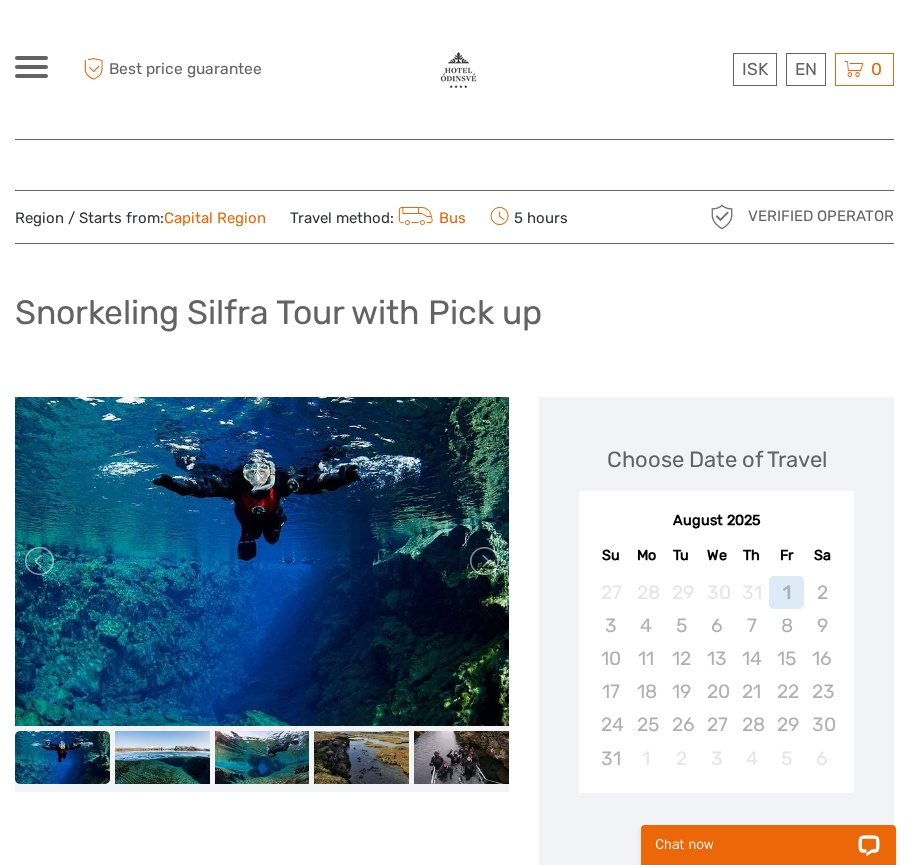 scroll, scrollTop: 0, scrollLeft: 0, axis: both 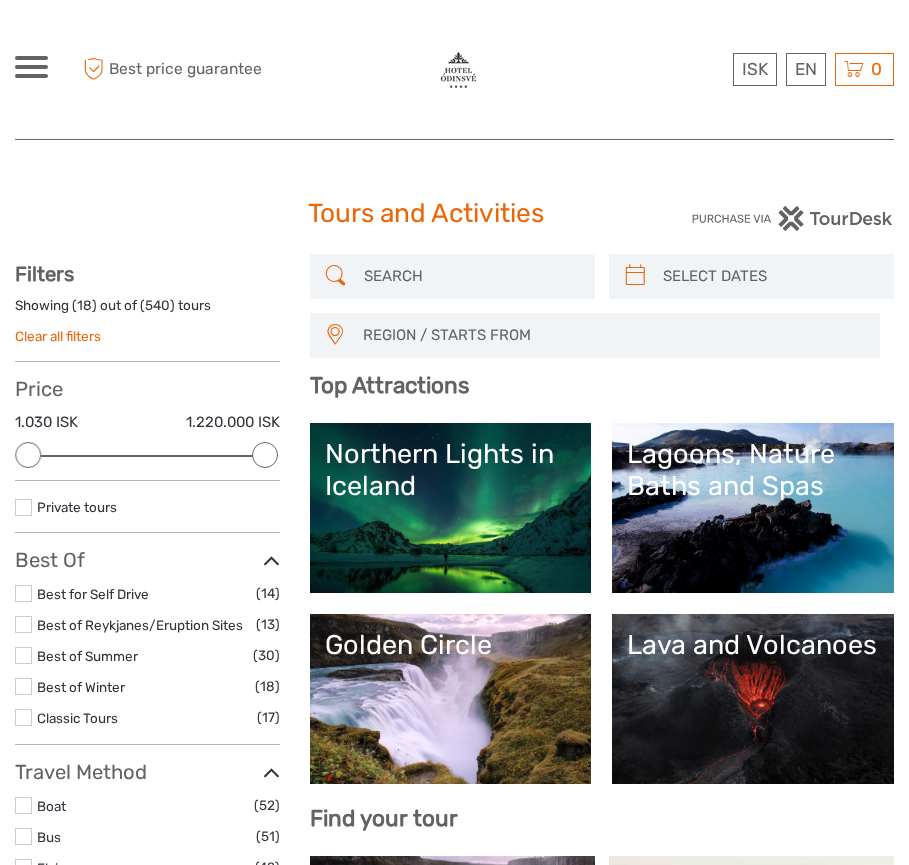 select 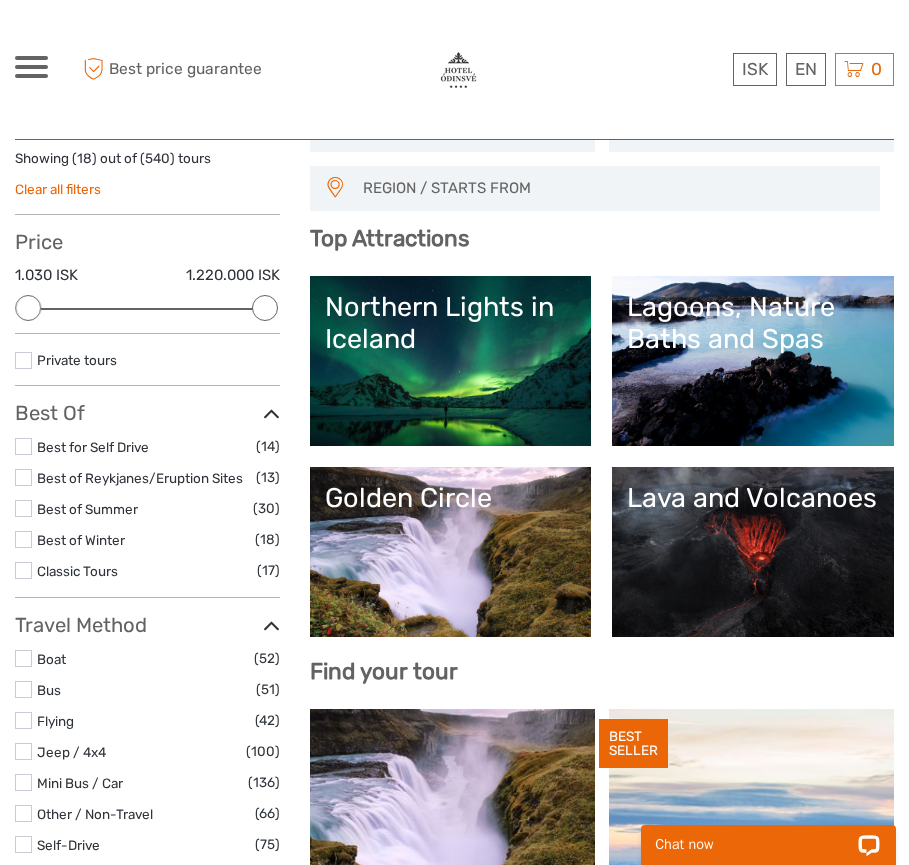 scroll, scrollTop: 148, scrollLeft: 0, axis: vertical 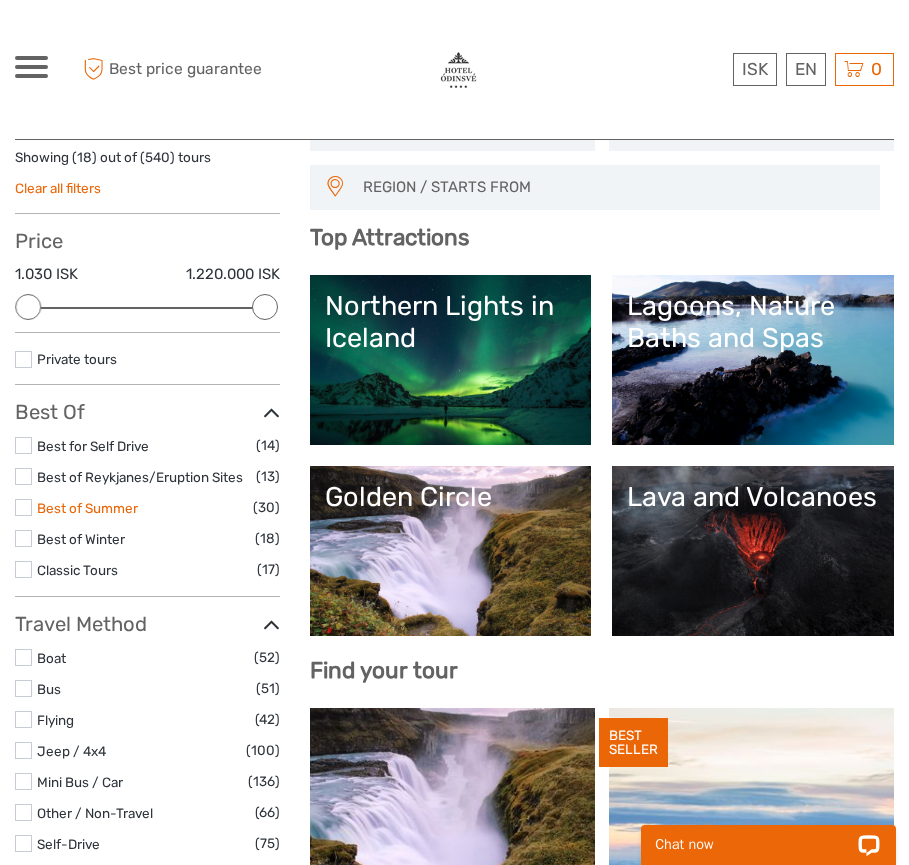 click on "Best of Summer" at bounding box center [87, 508] 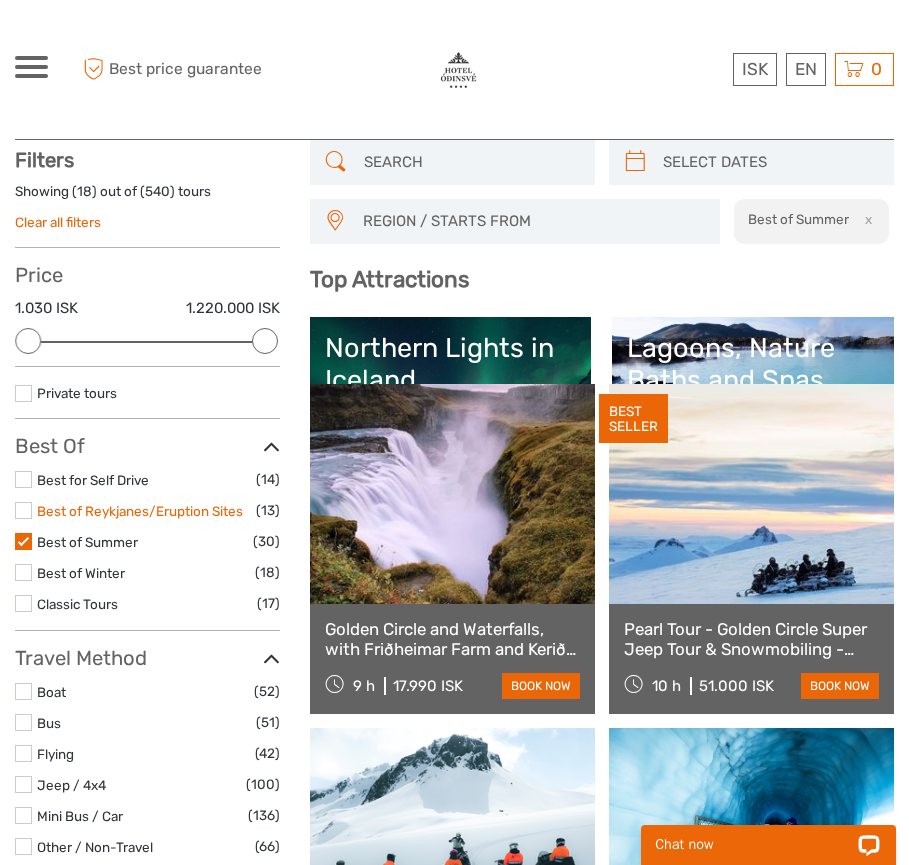 scroll, scrollTop: 113, scrollLeft: 0, axis: vertical 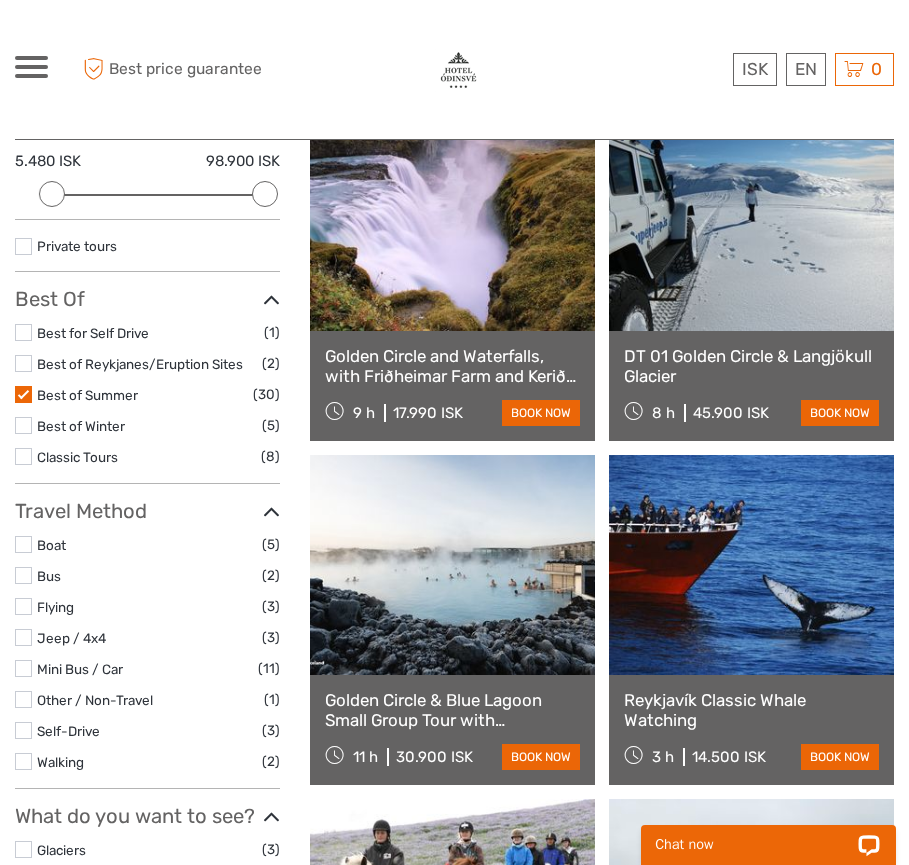 click at bounding box center (23, 394) 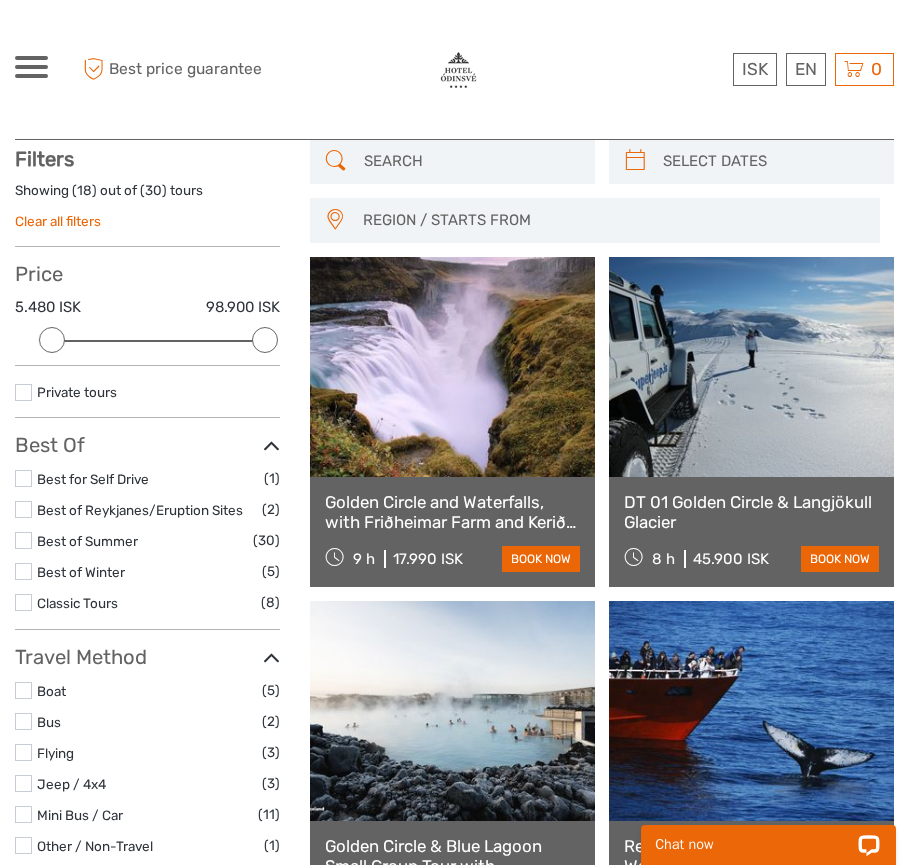 scroll, scrollTop: 113, scrollLeft: 0, axis: vertical 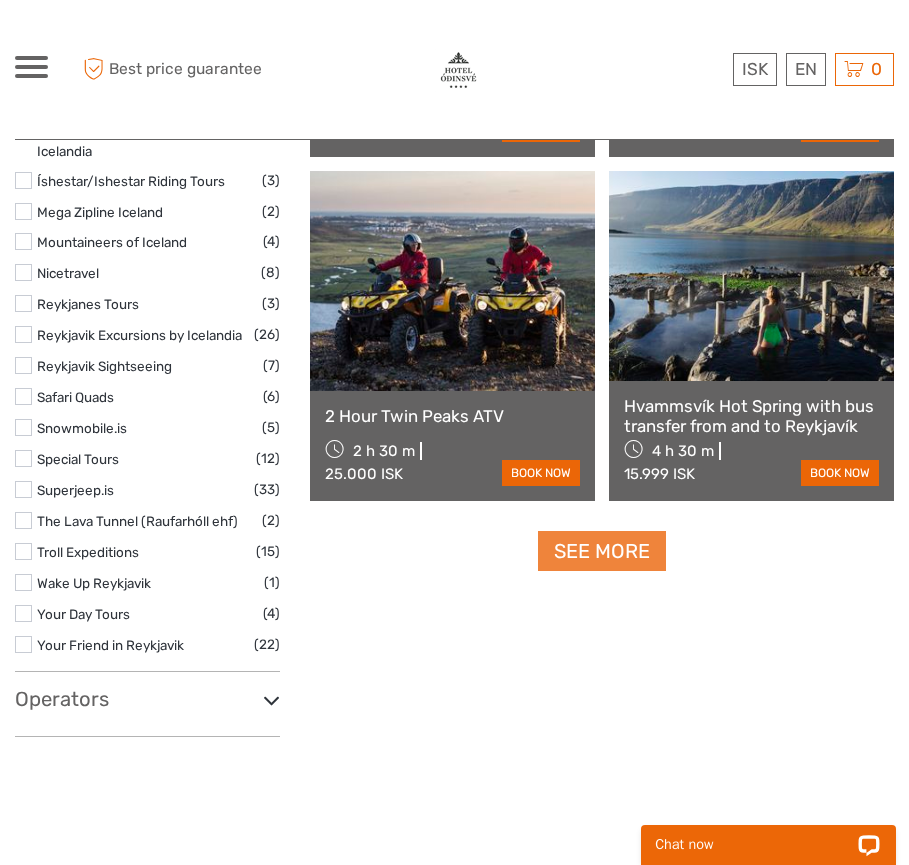 click on "See more" at bounding box center [602, 551] 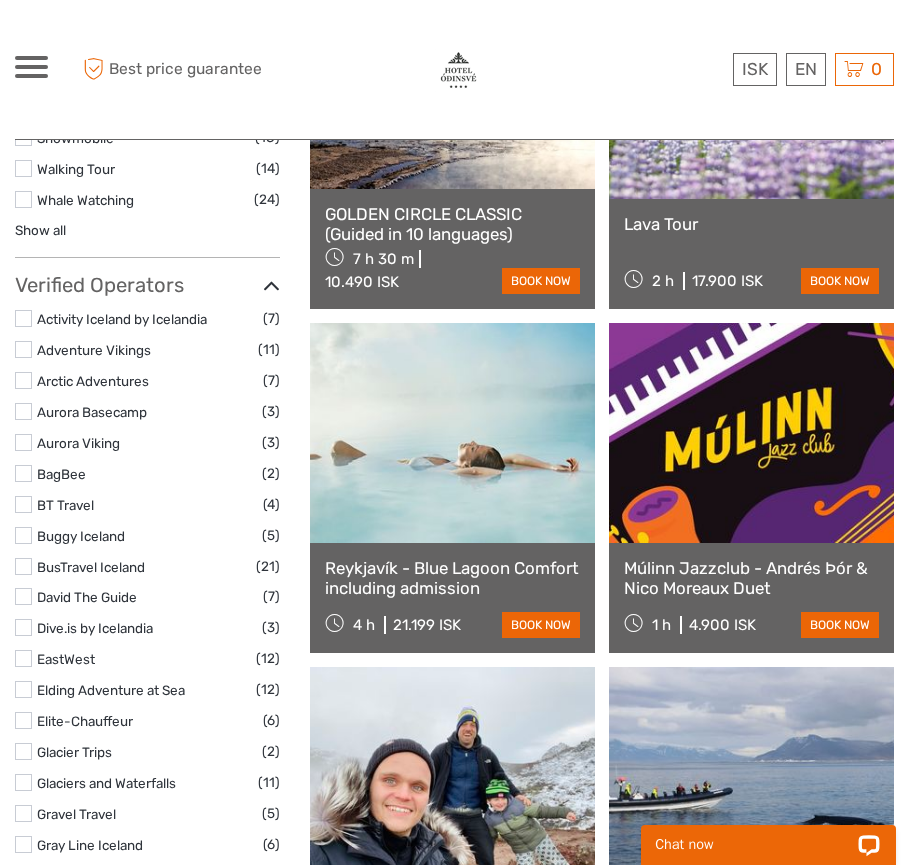 scroll, scrollTop: 2110, scrollLeft: 0, axis: vertical 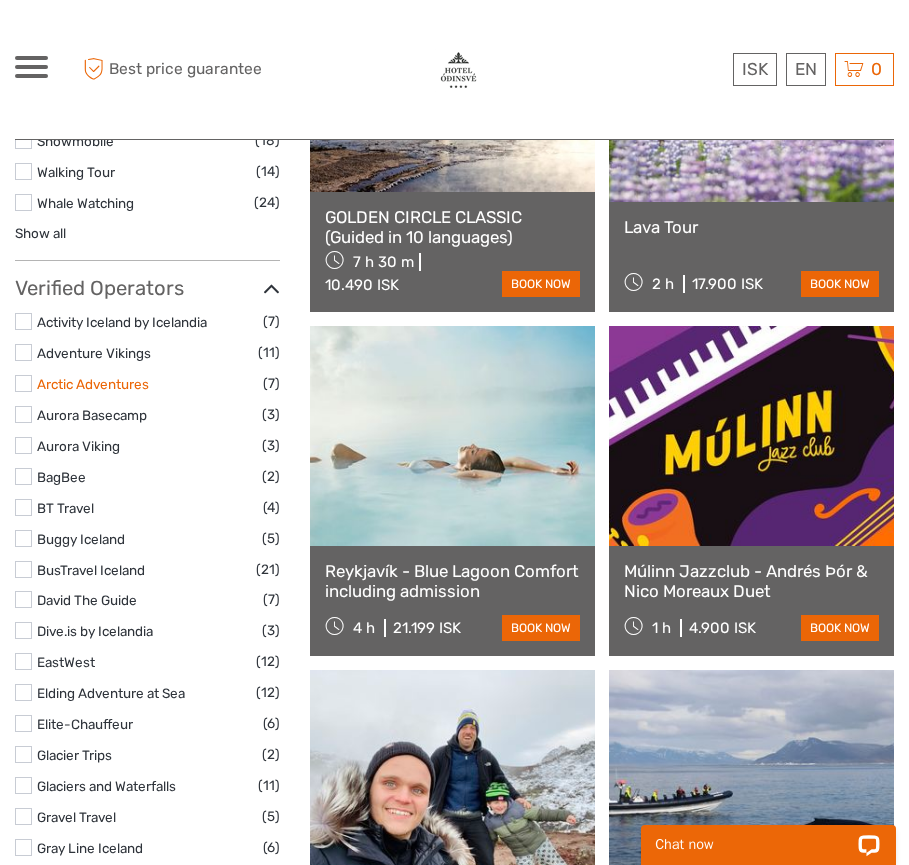 click on "Arctic Adventures" at bounding box center (93, 384) 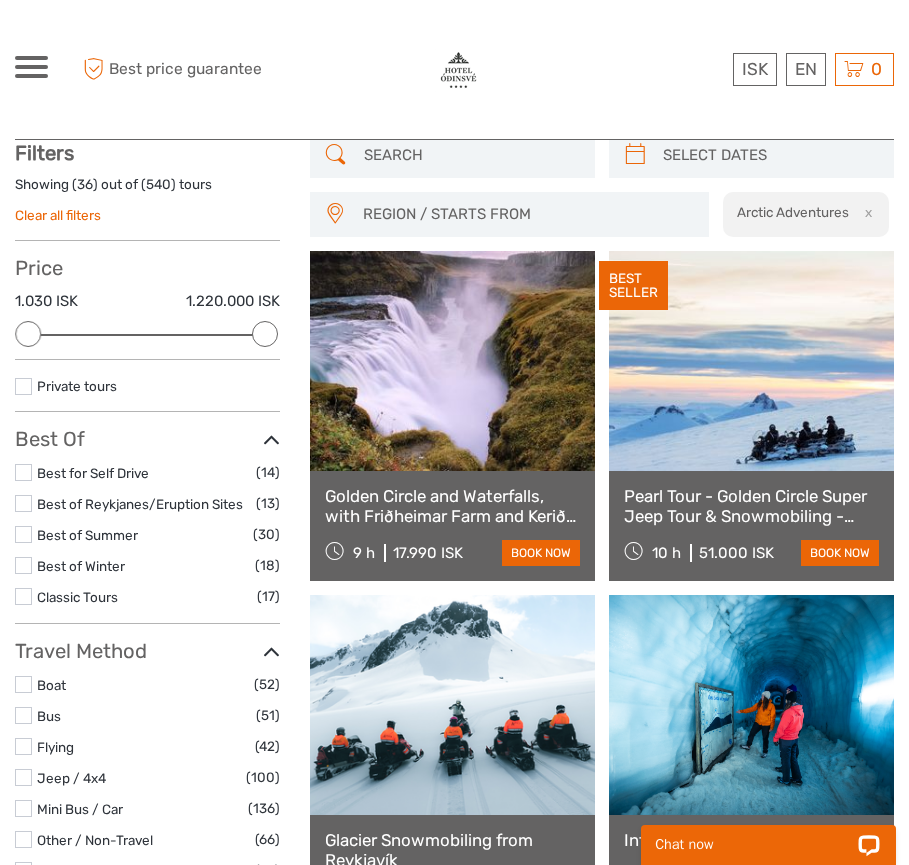 scroll, scrollTop: 113, scrollLeft: 0, axis: vertical 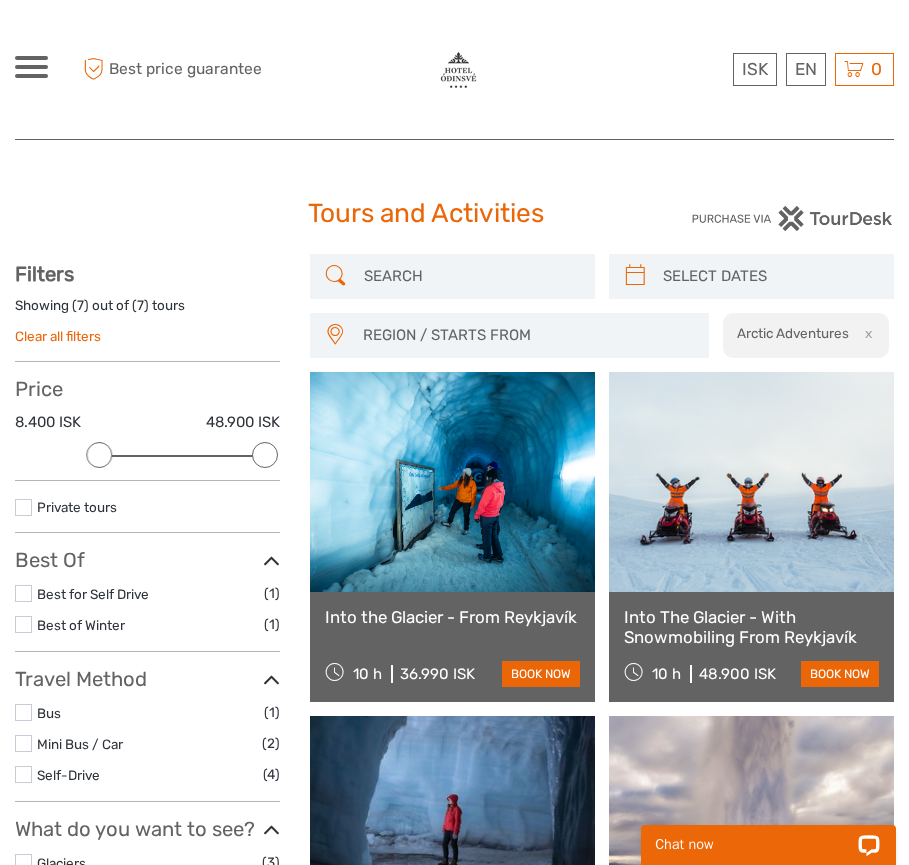 click at bounding box center [470, 276] 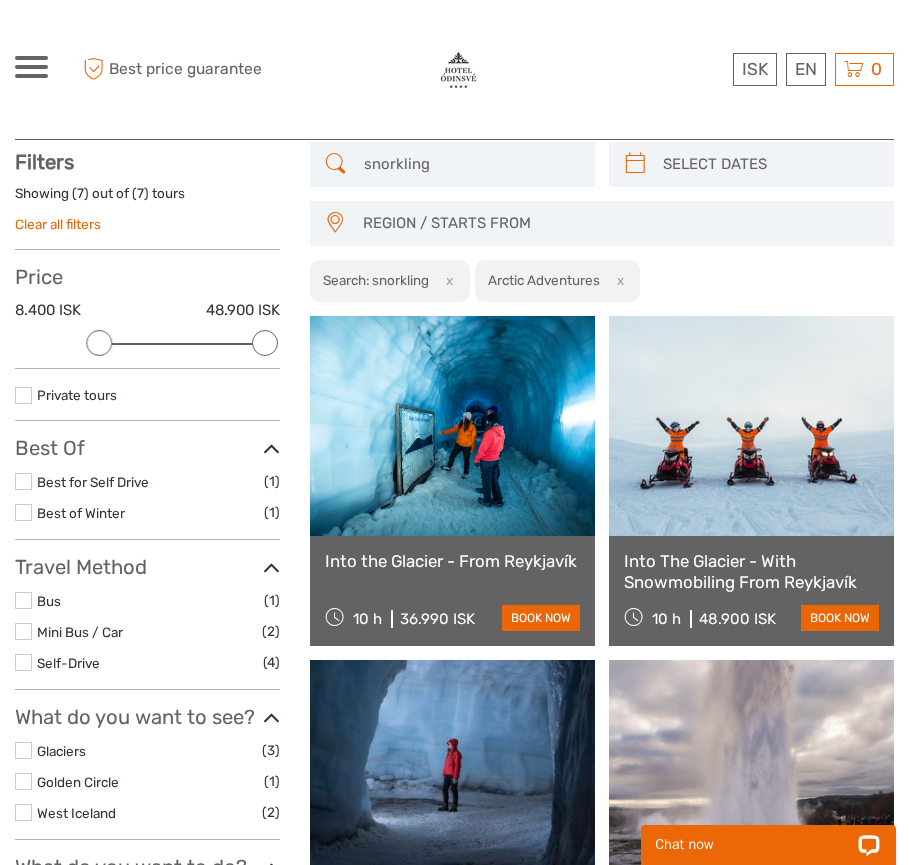 scroll, scrollTop: 113, scrollLeft: 0, axis: vertical 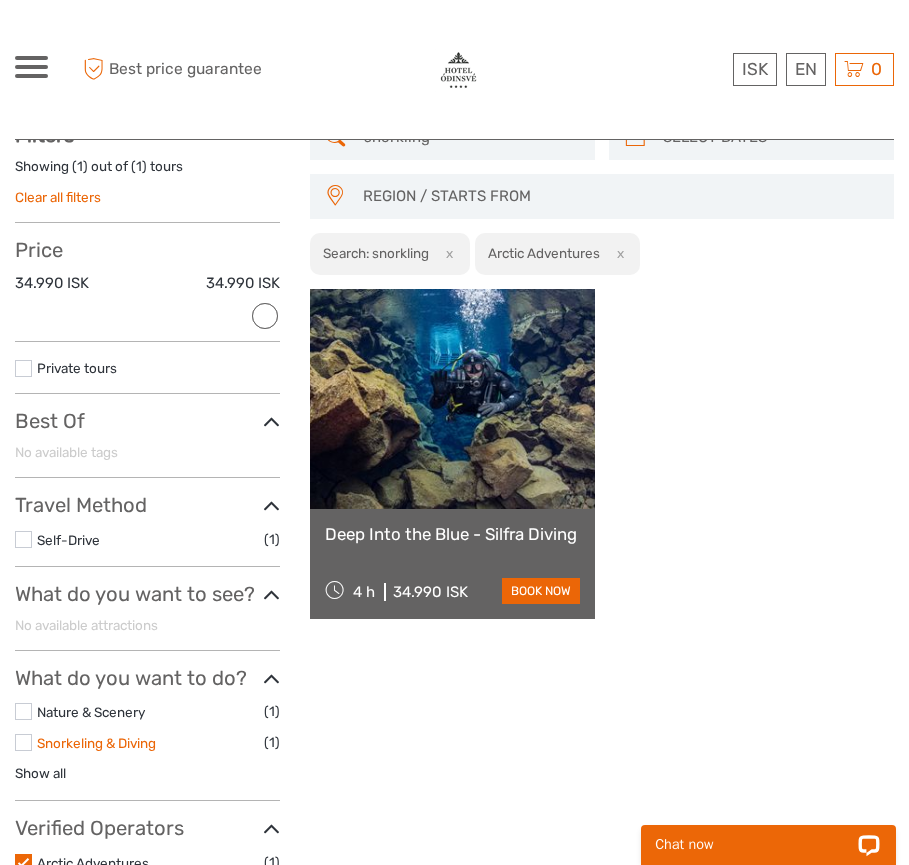type on "snorkling" 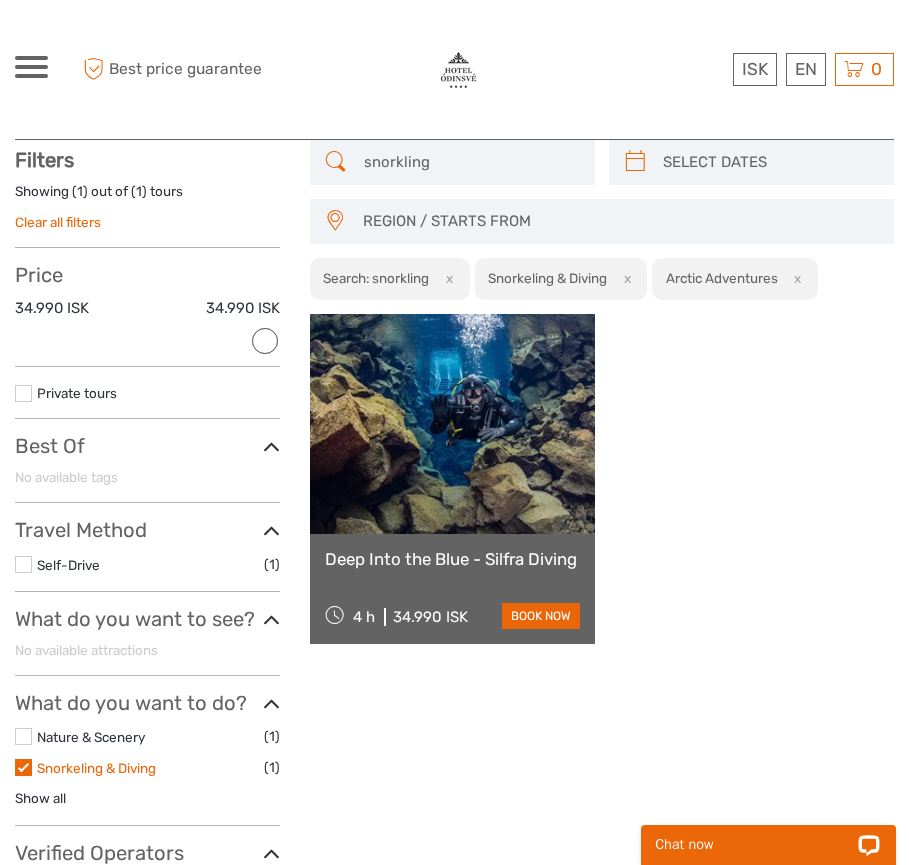 scroll, scrollTop: 113, scrollLeft: 0, axis: vertical 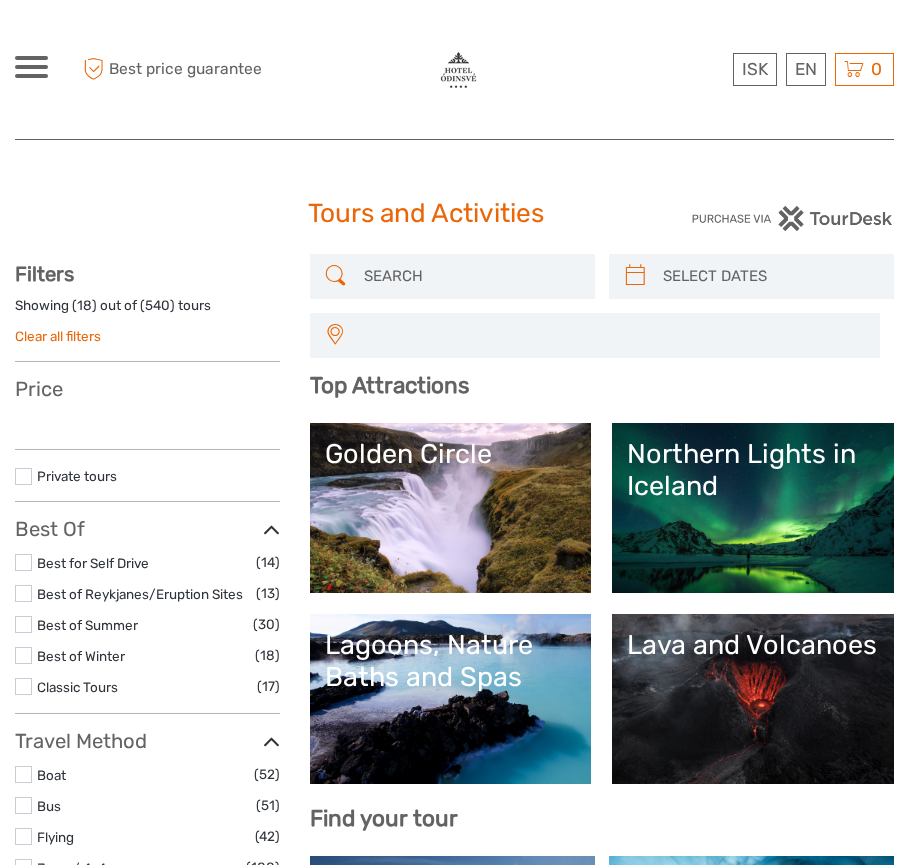 select 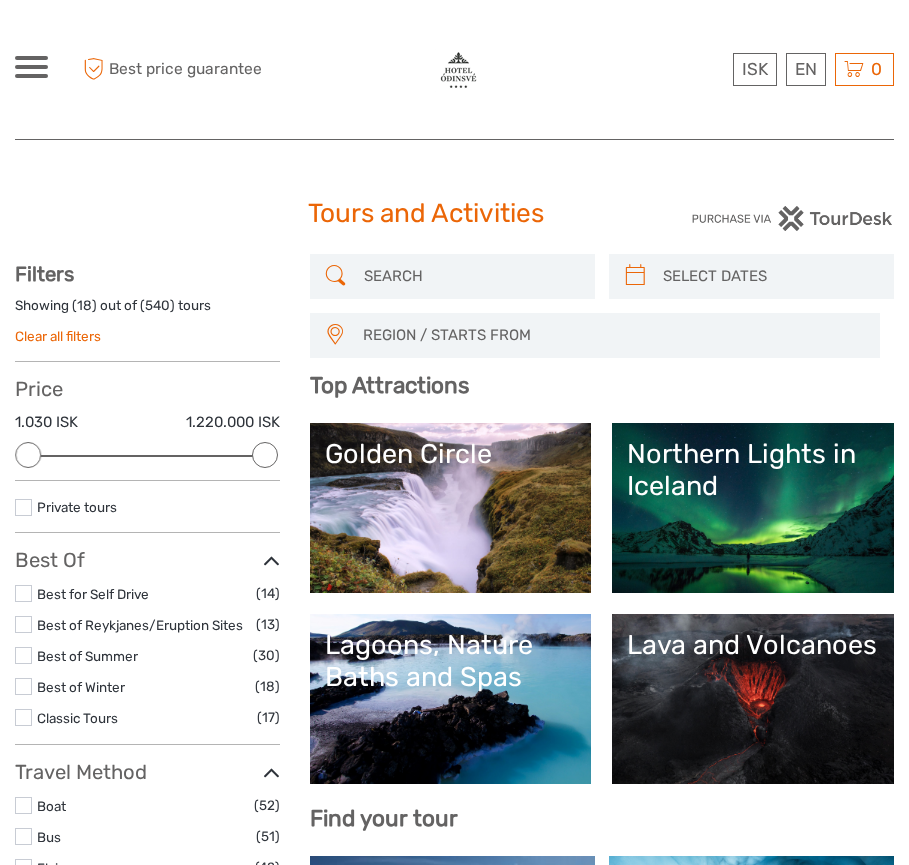 scroll, scrollTop: 0, scrollLeft: 0, axis: both 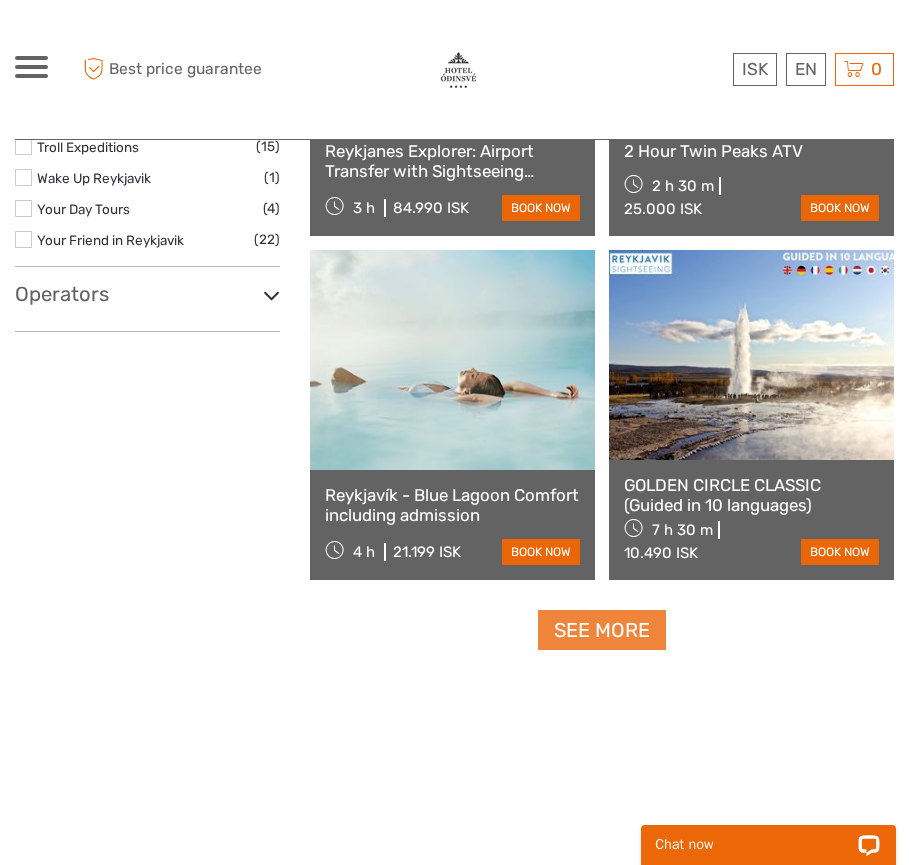 click on "See more" at bounding box center (602, 630) 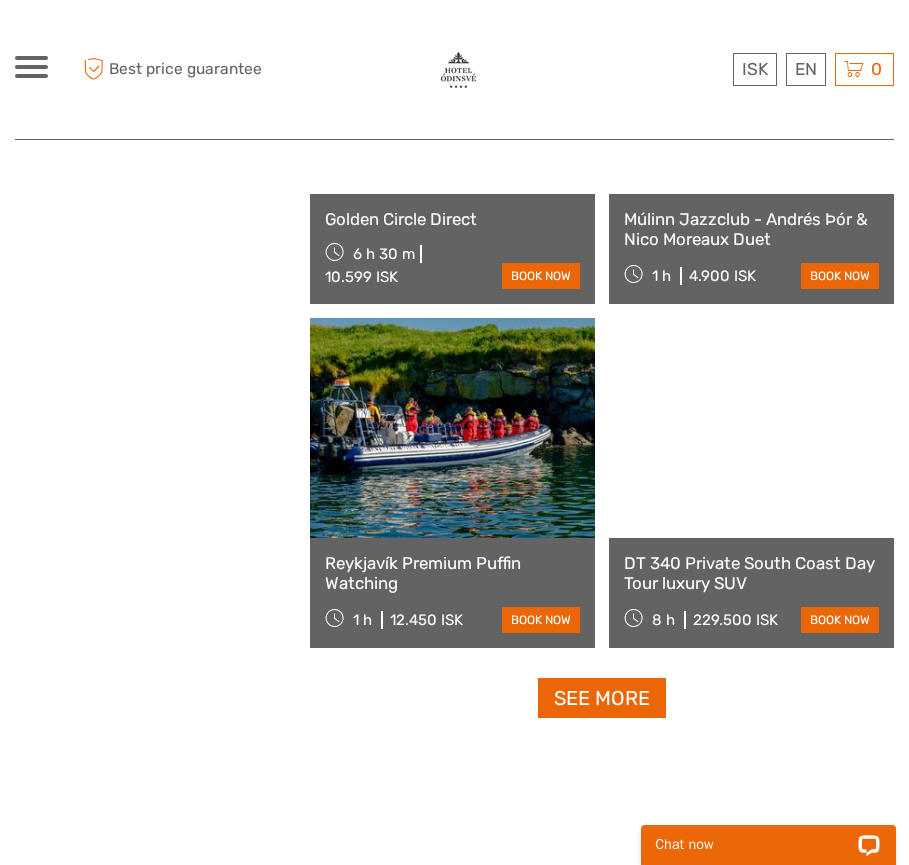 scroll, scrollTop: 5905, scrollLeft: 0, axis: vertical 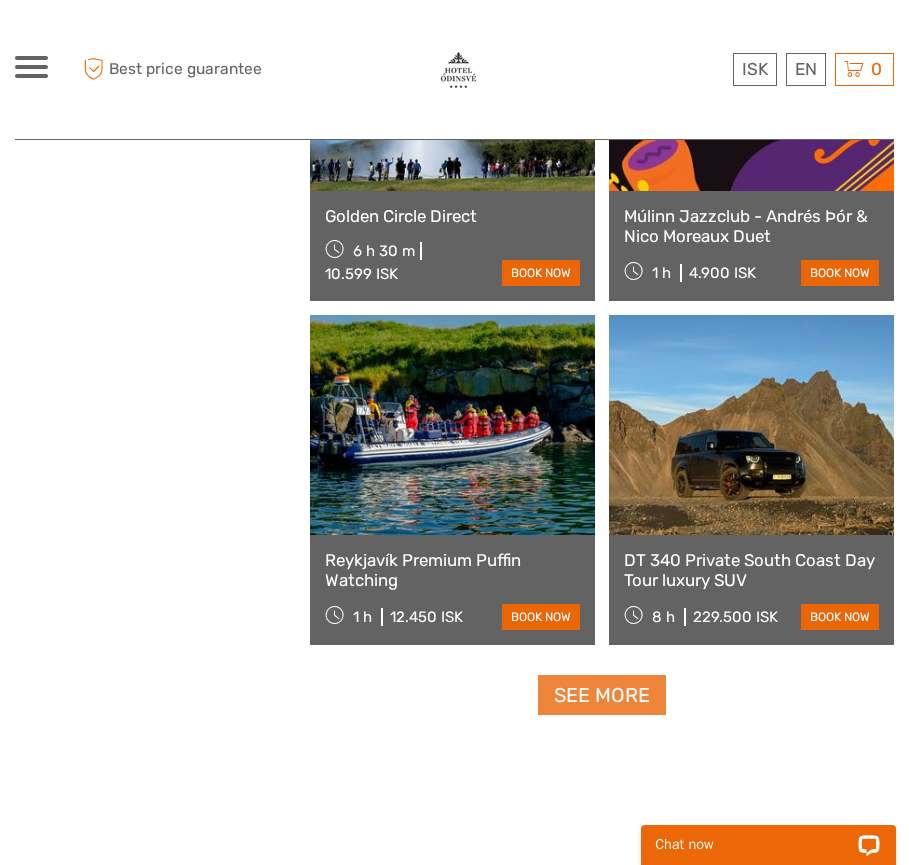 click on "See more" at bounding box center [602, 695] 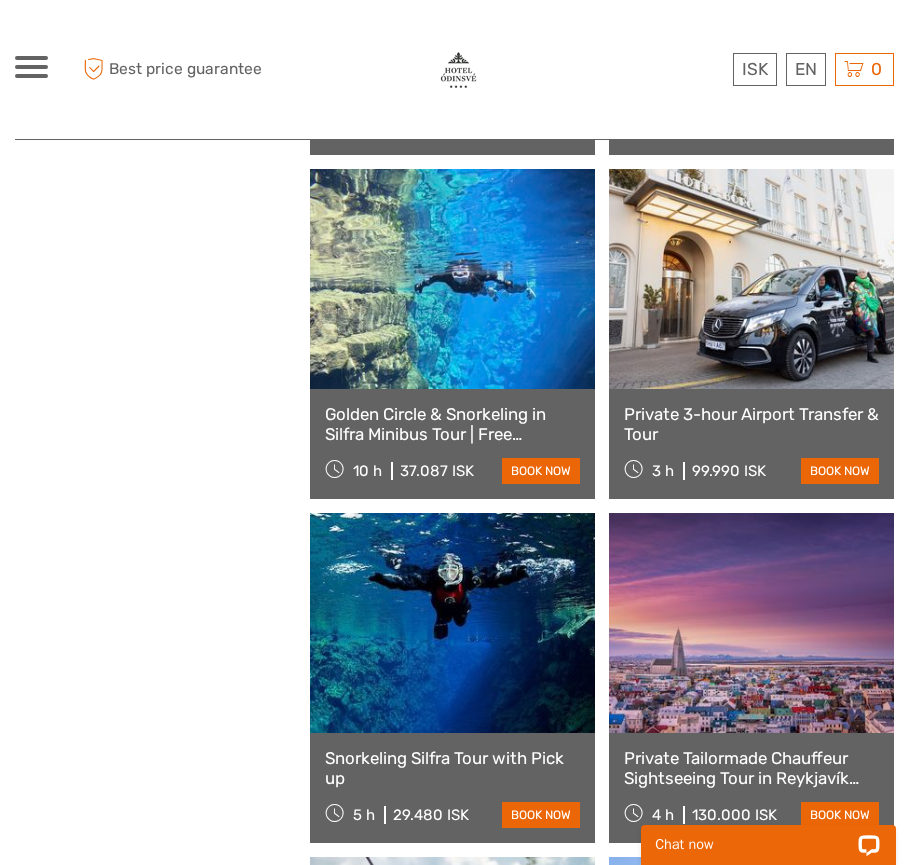 scroll, scrollTop: 7083, scrollLeft: 0, axis: vertical 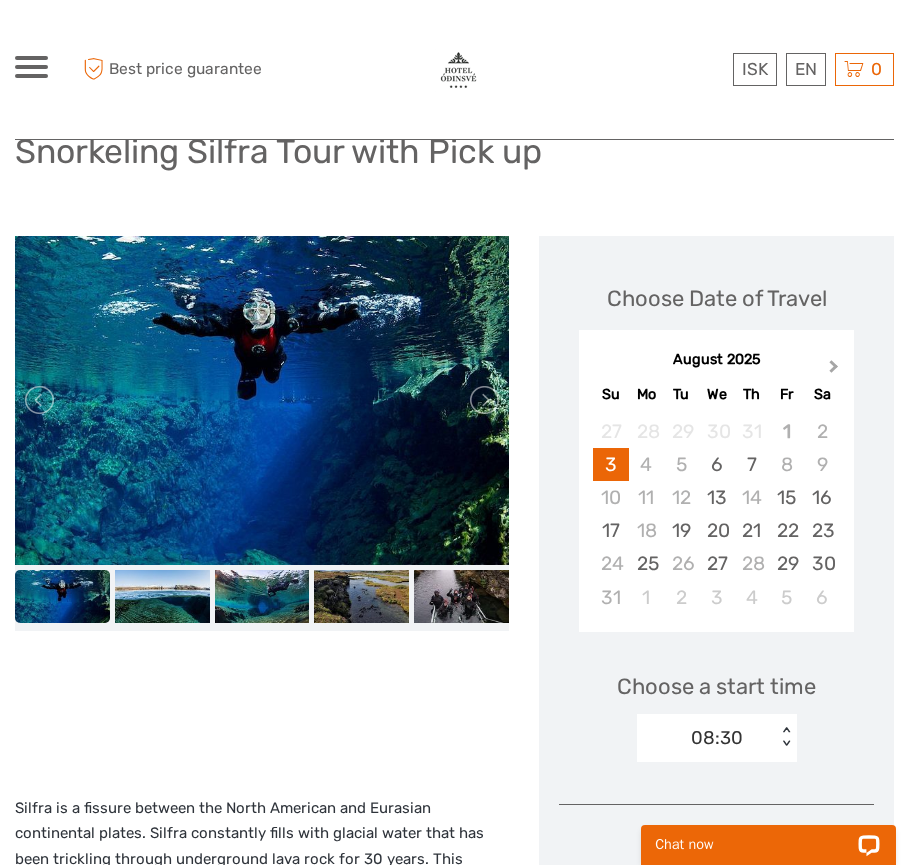 click on "Next Month" at bounding box center (834, 370) 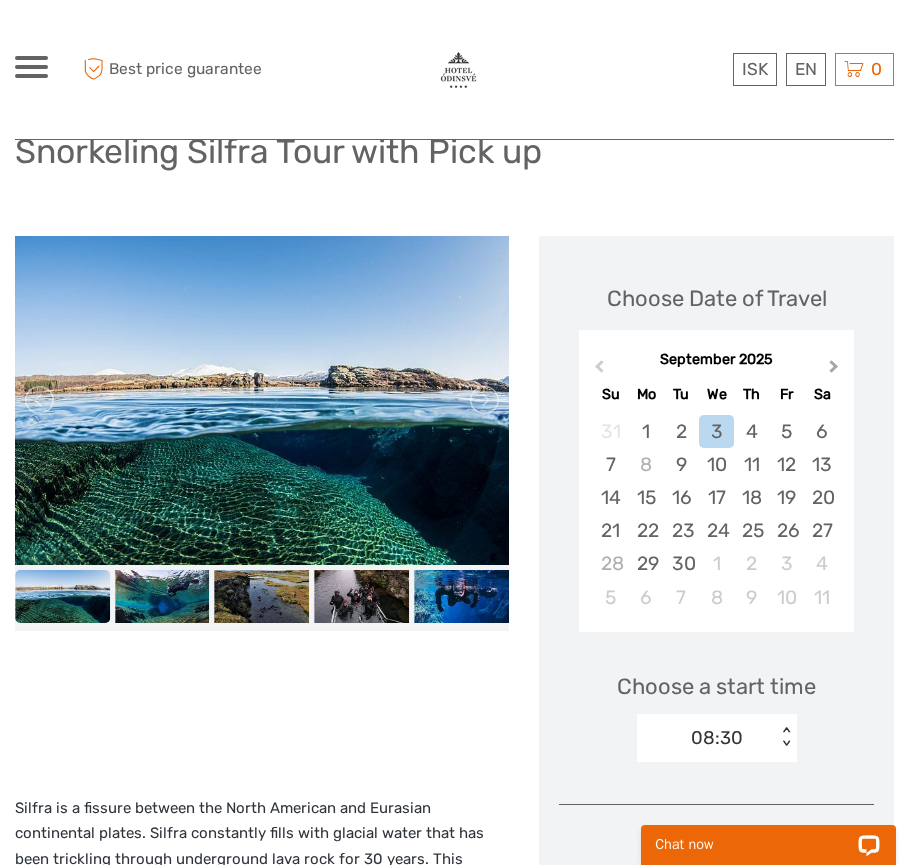 click on "Next Month" at bounding box center (834, 370) 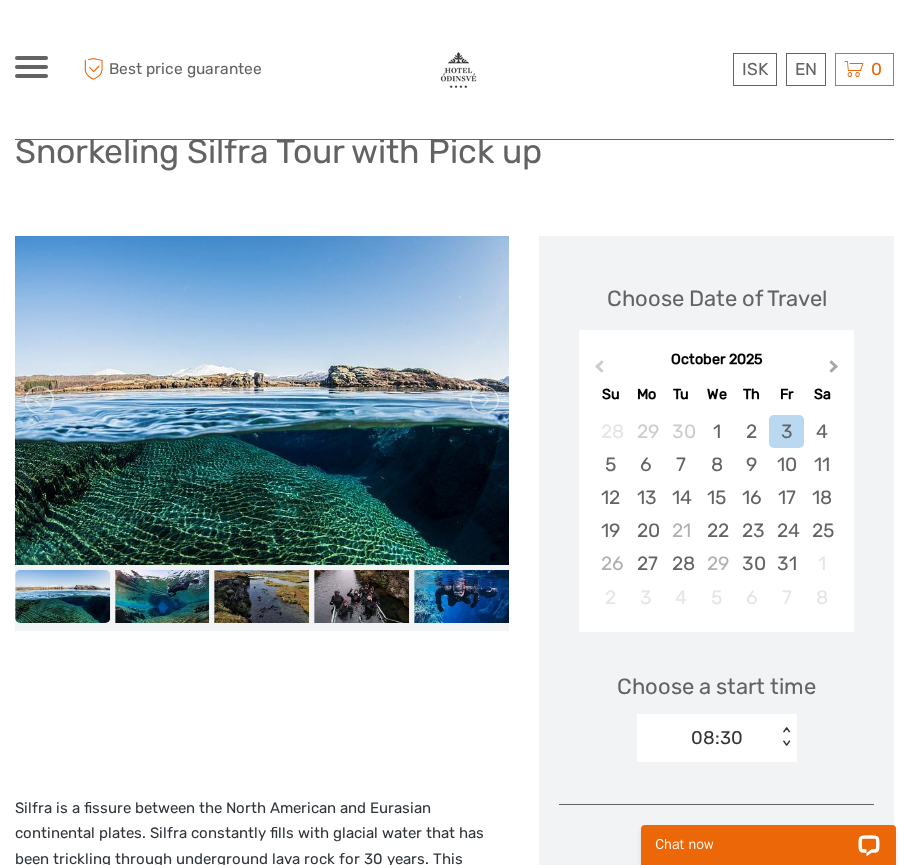click on "Next Month" at bounding box center [834, 370] 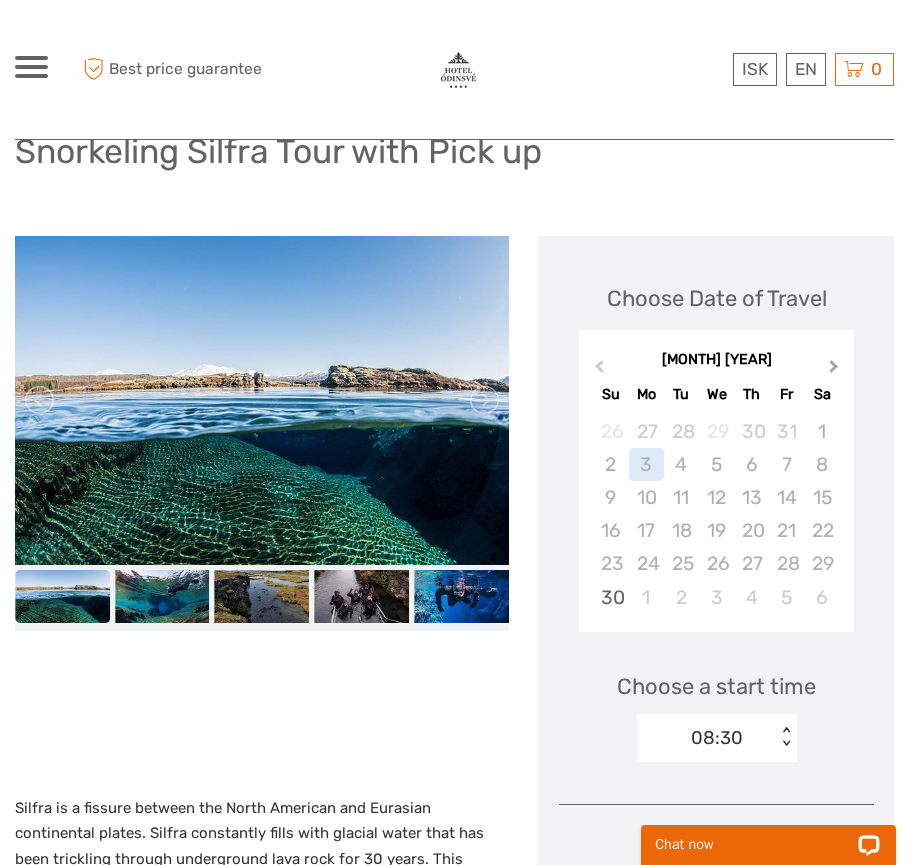click on "Next Month" at bounding box center (834, 370) 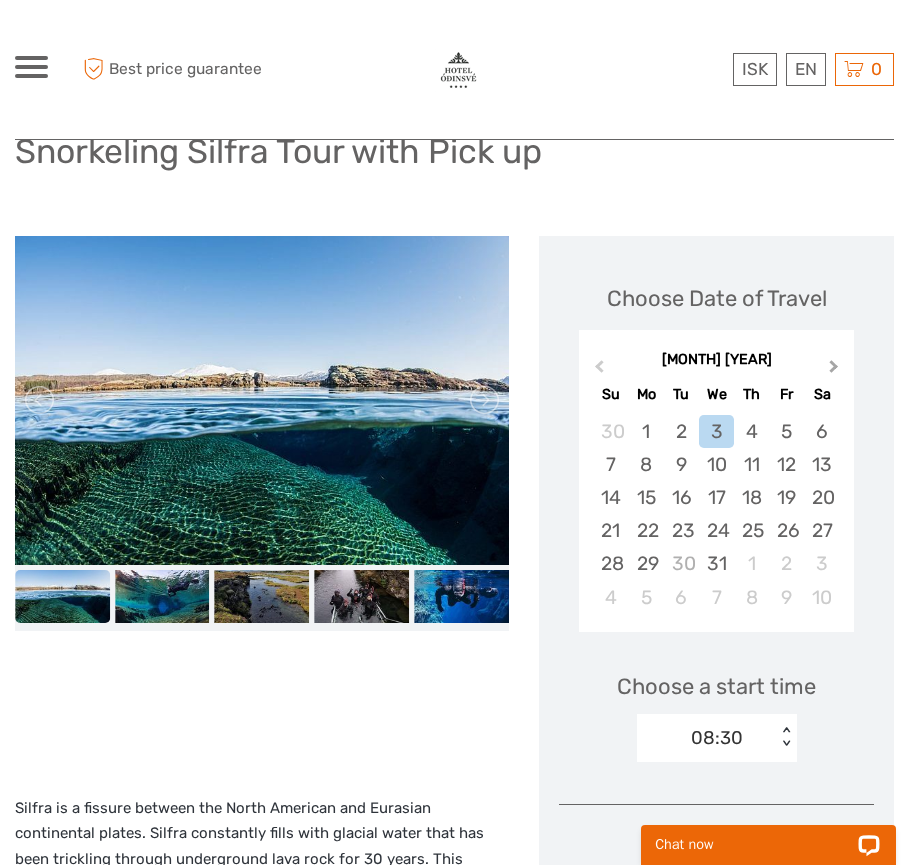 click on "Next Month" at bounding box center (834, 370) 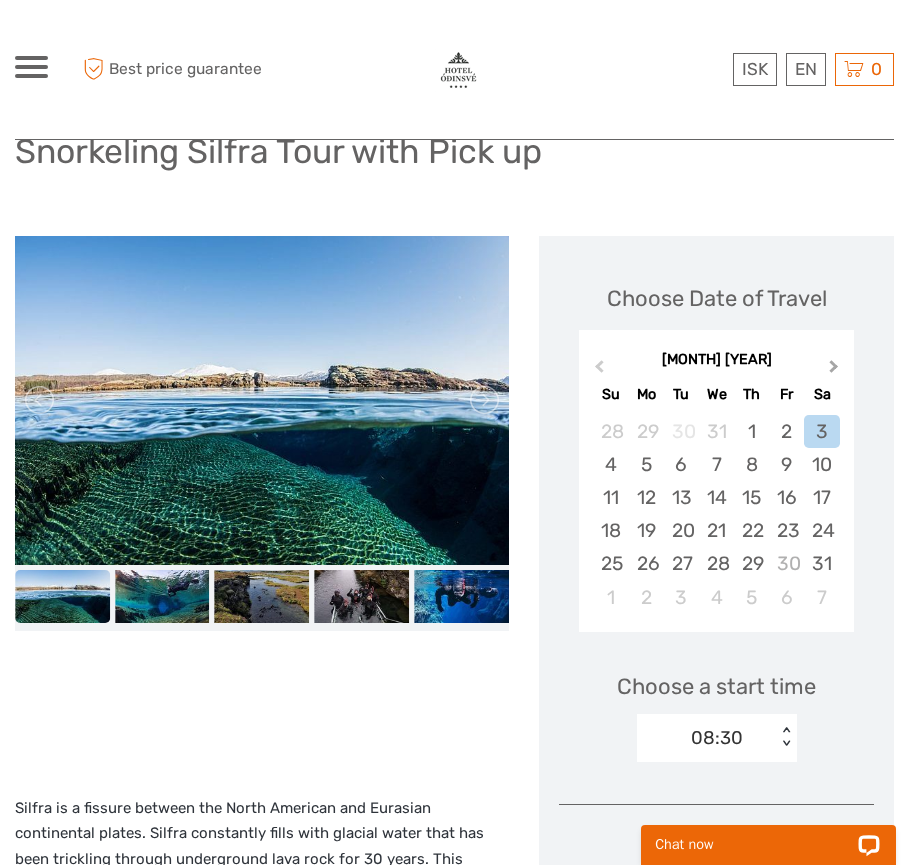 click on "Next Month" at bounding box center (834, 370) 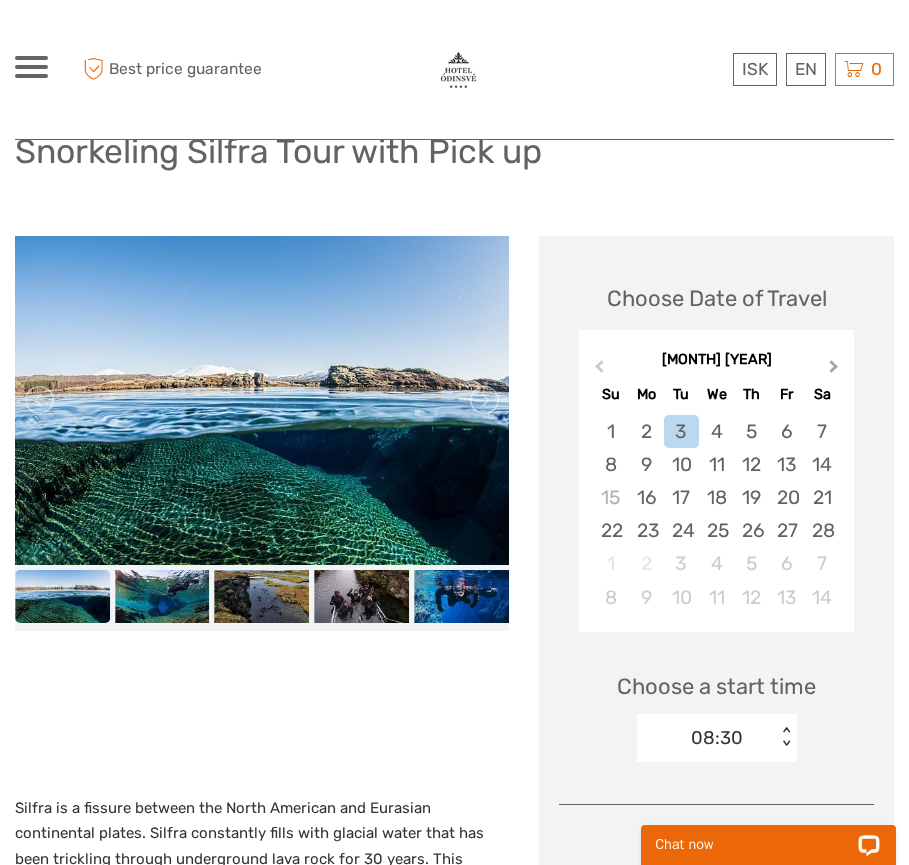 click on "Next Month" at bounding box center [834, 370] 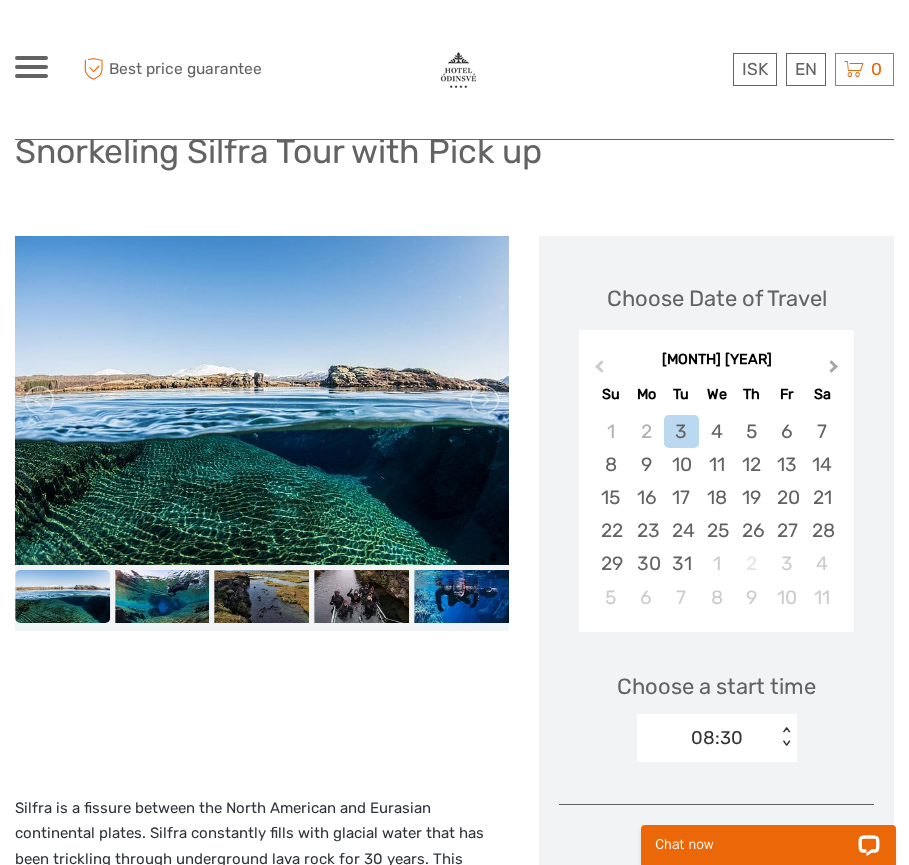click on "Next Month" at bounding box center (834, 370) 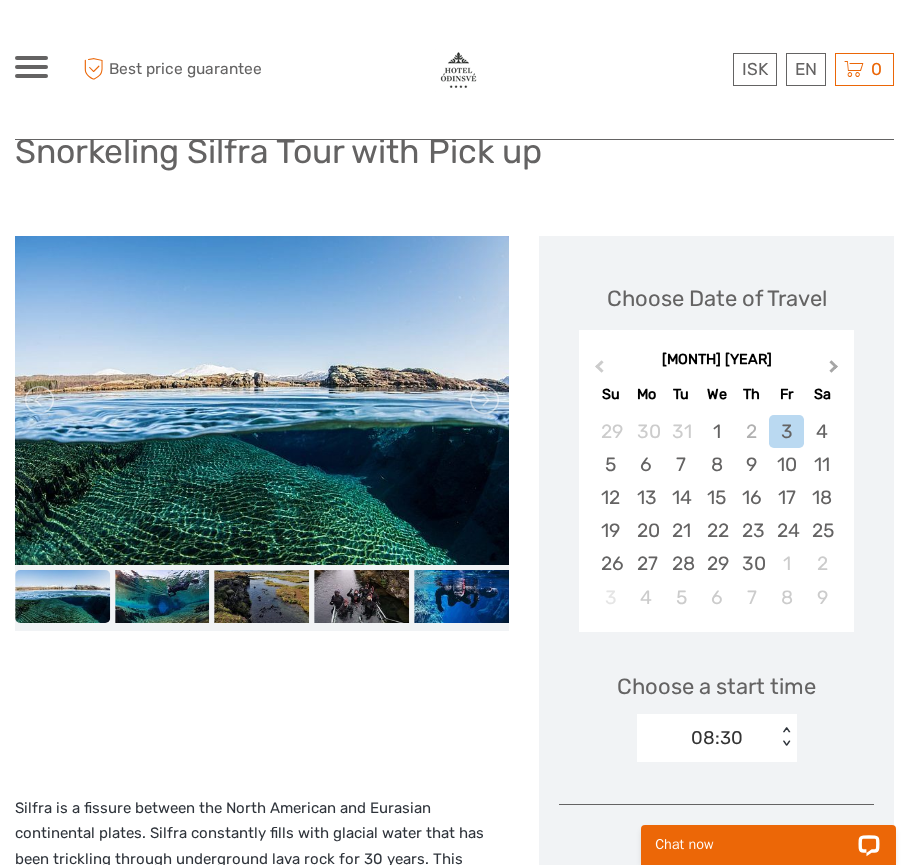 click on "Next Month" at bounding box center [834, 370] 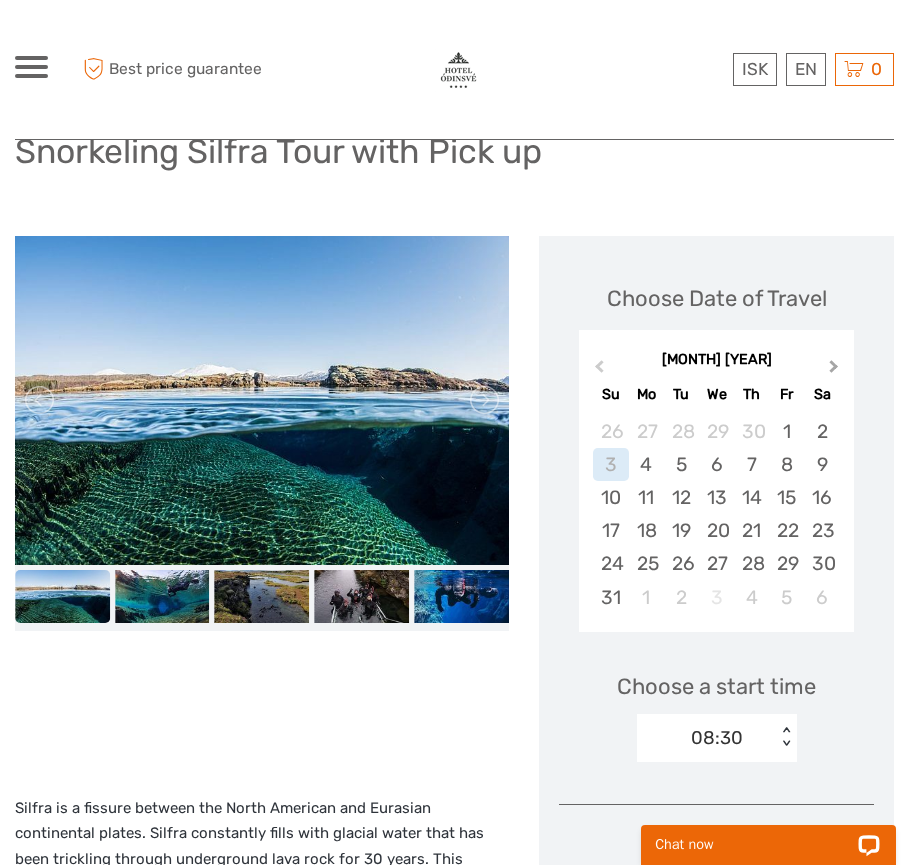 click on "Next Month" at bounding box center (834, 370) 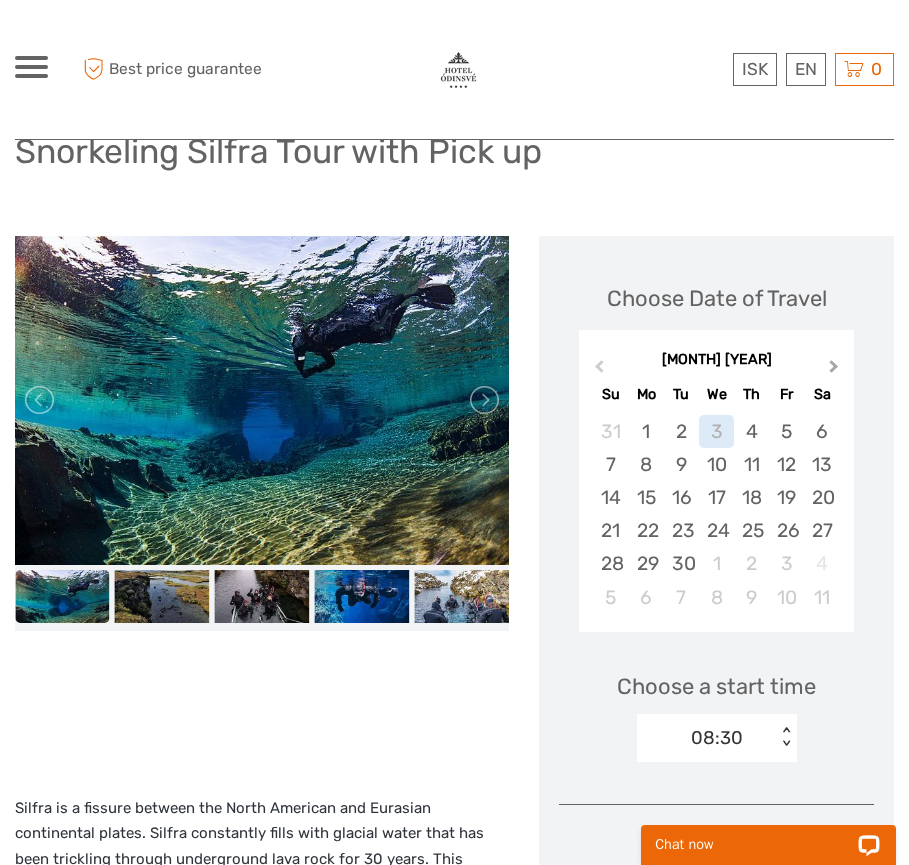 click on "Next Month" at bounding box center [834, 370] 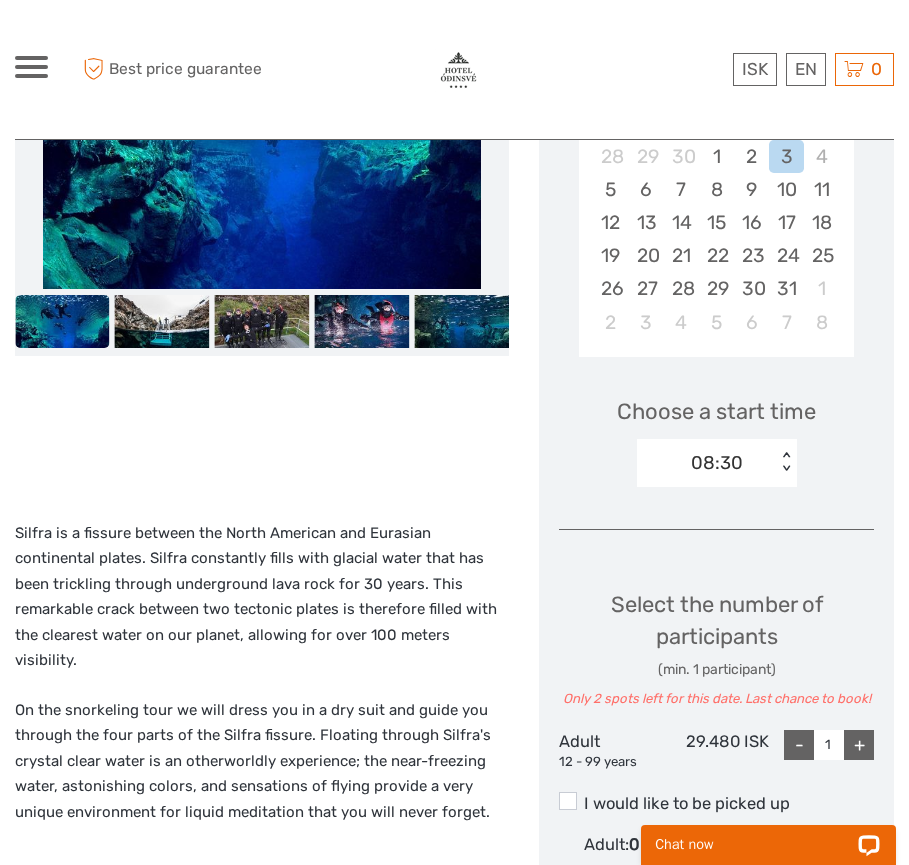 scroll, scrollTop: 439, scrollLeft: 0, axis: vertical 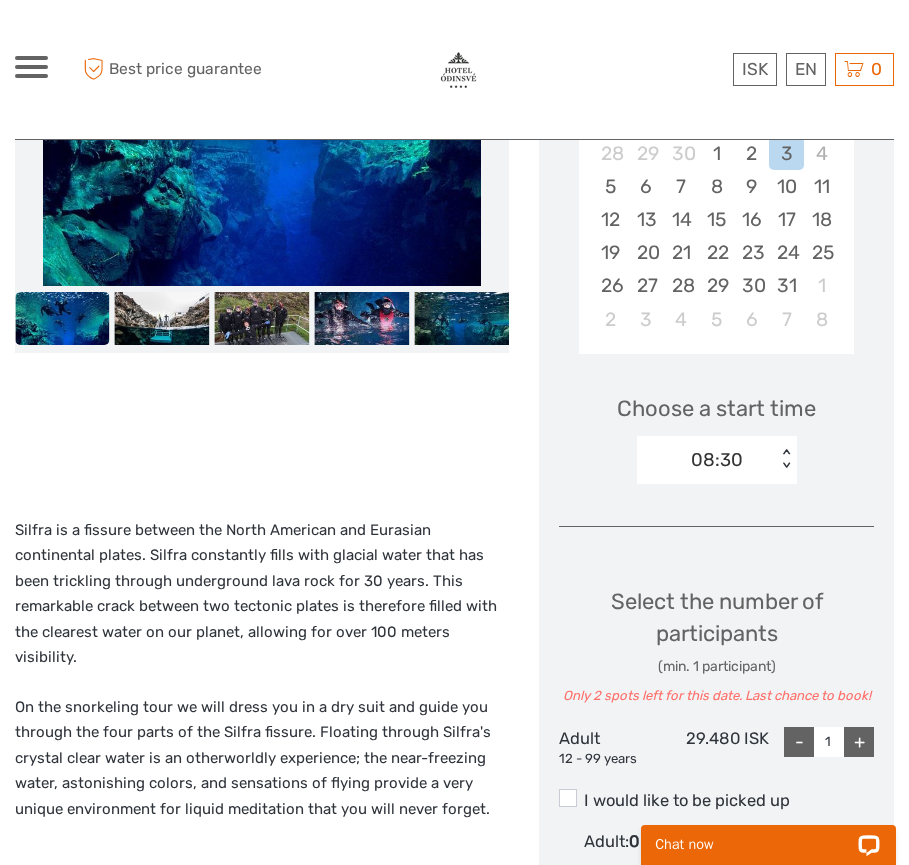 click on "+" at bounding box center [859, 742] 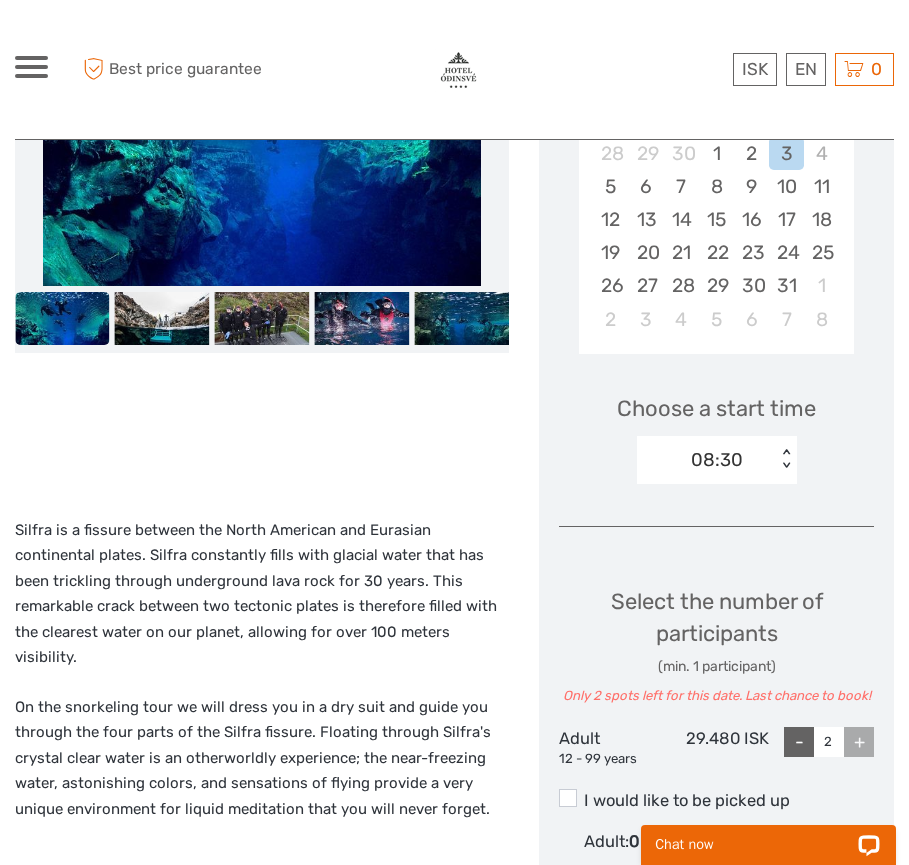 click on "+" at bounding box center [859, 742] 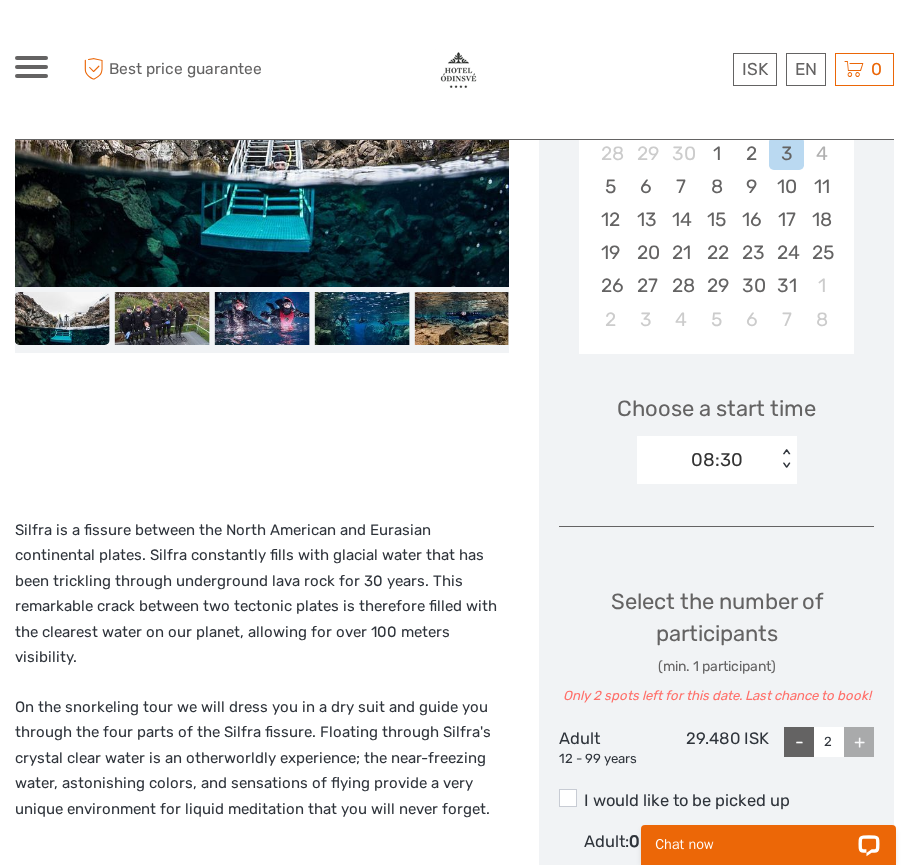 click on "+" at bounding box center [859, 742] 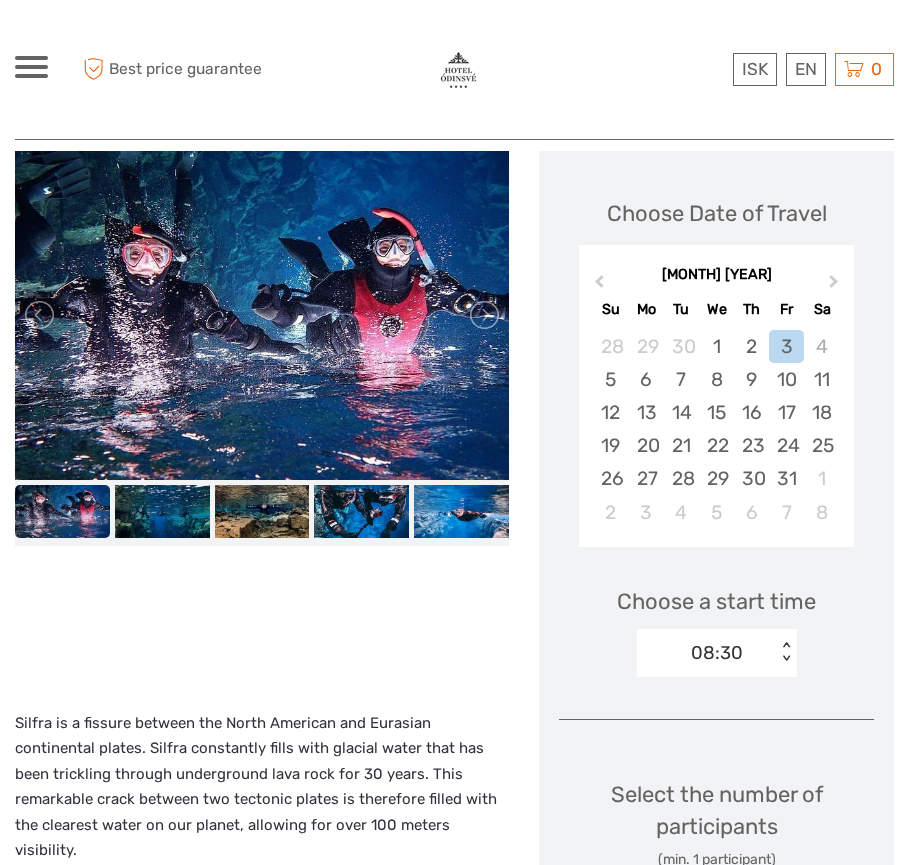 scroll, scrollTop: 242, scrollLeft: 0, axis: vertical 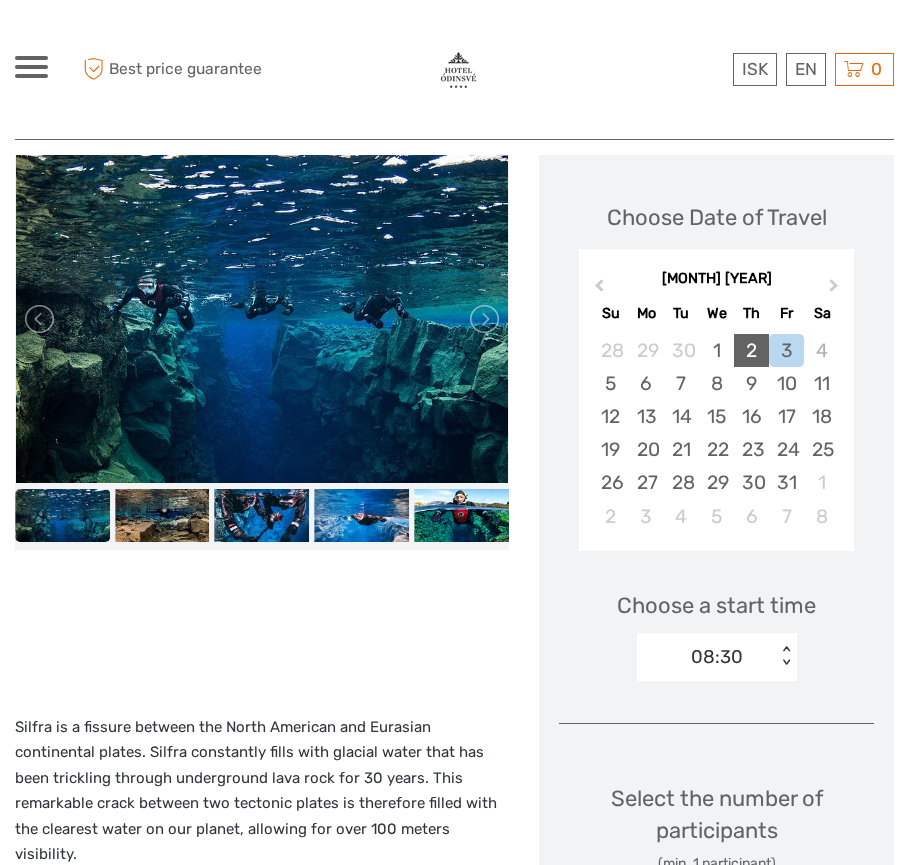 click on "2" at bounding box center (751, 350) 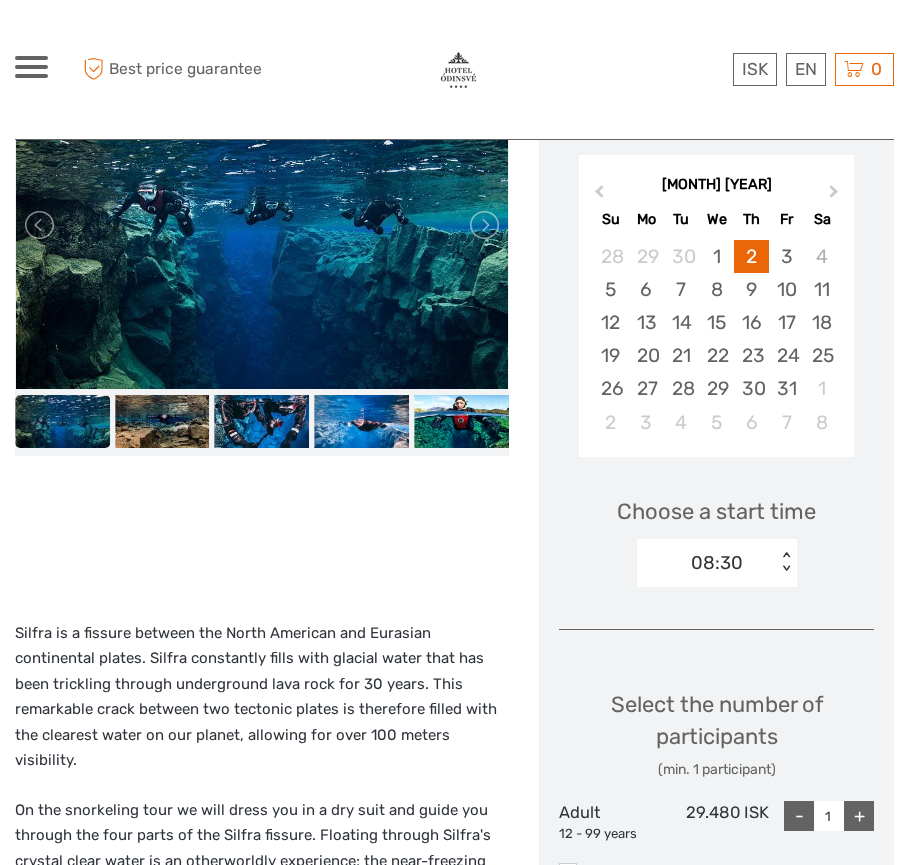 scroll, scrollTop: 336, scrollLeft: 0, axis: vertical 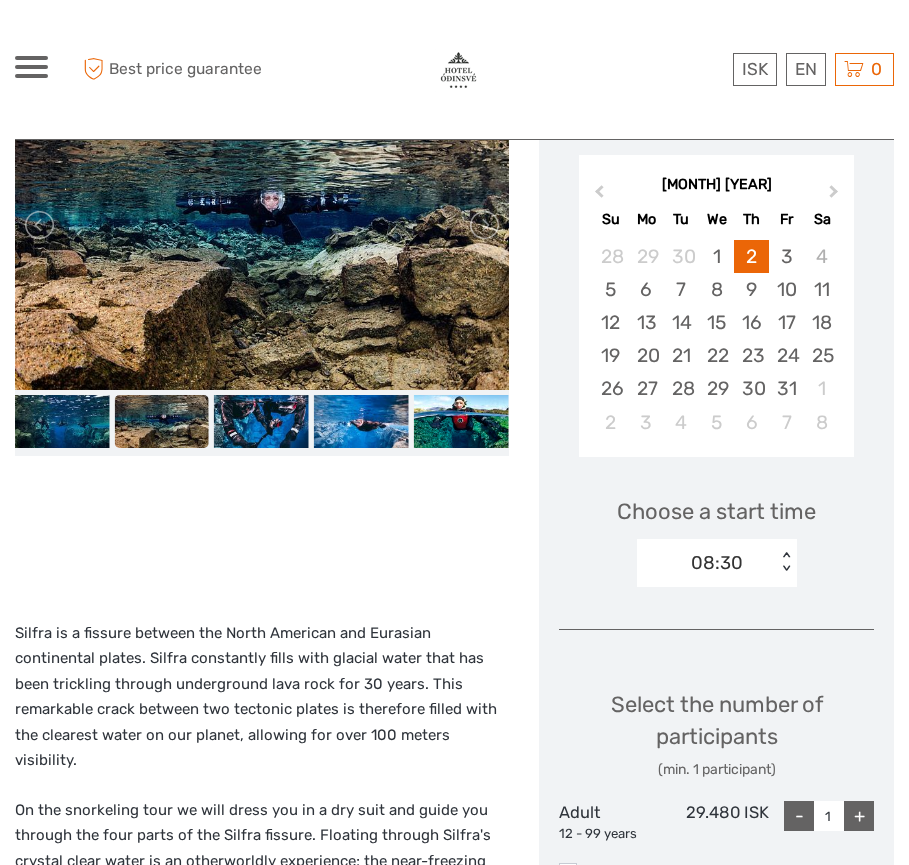 click on "+" at bounding box center (859, 816) 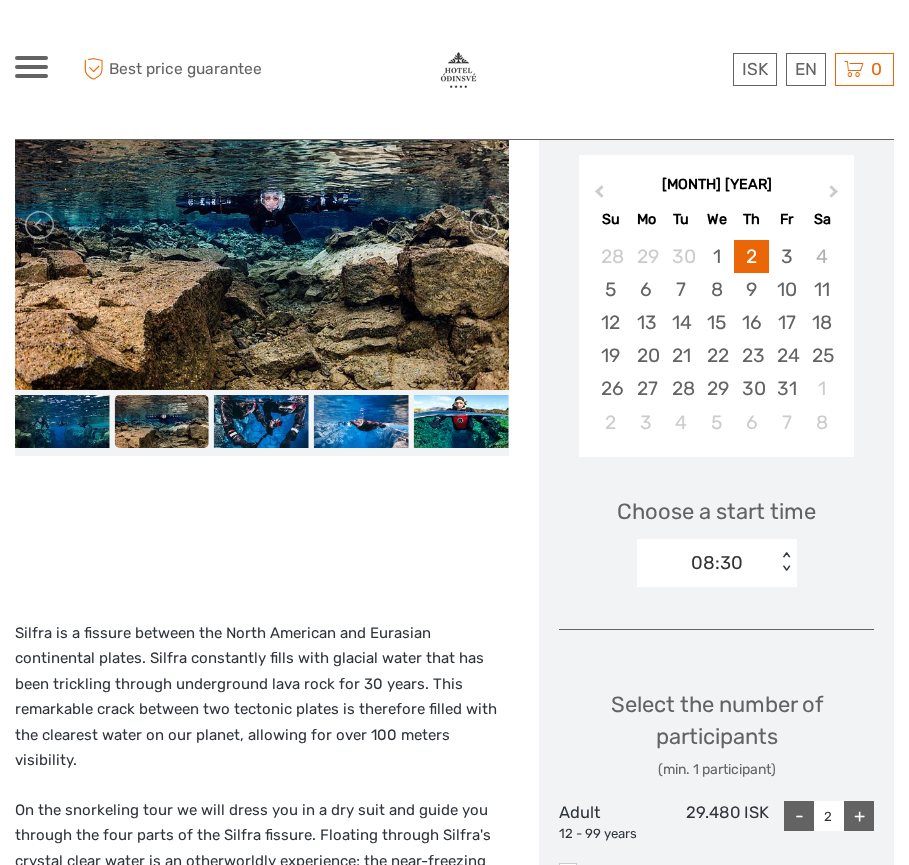 click on "+" at bounding box center [859, 816] 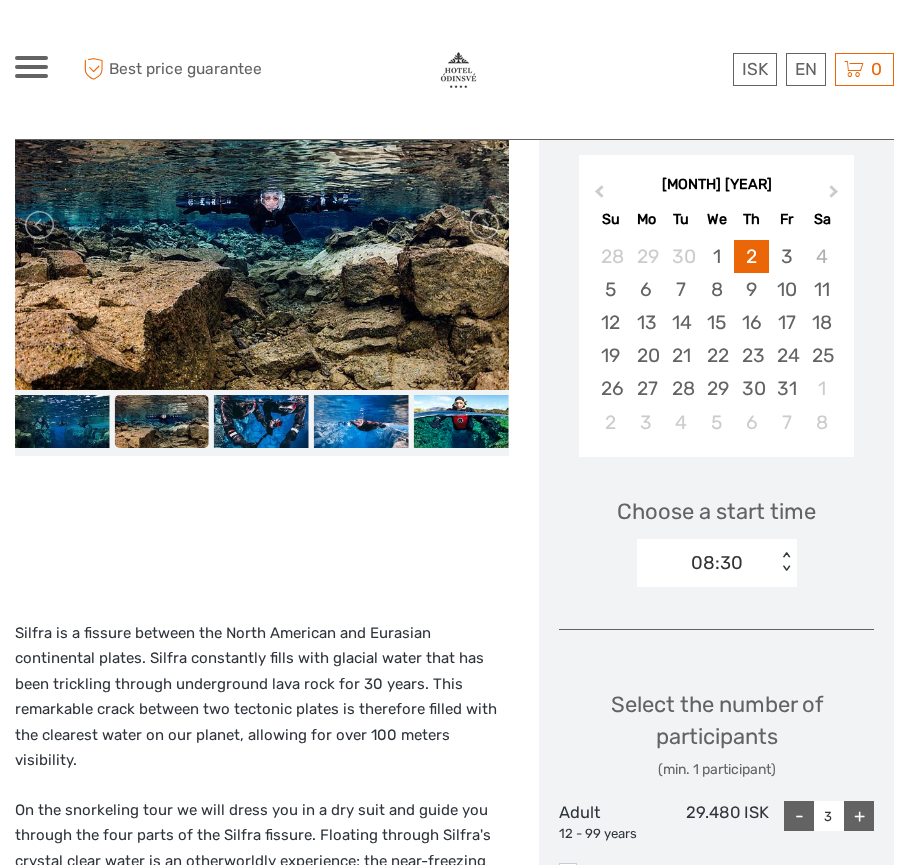 click on "+" at bounding box center (859, 816) 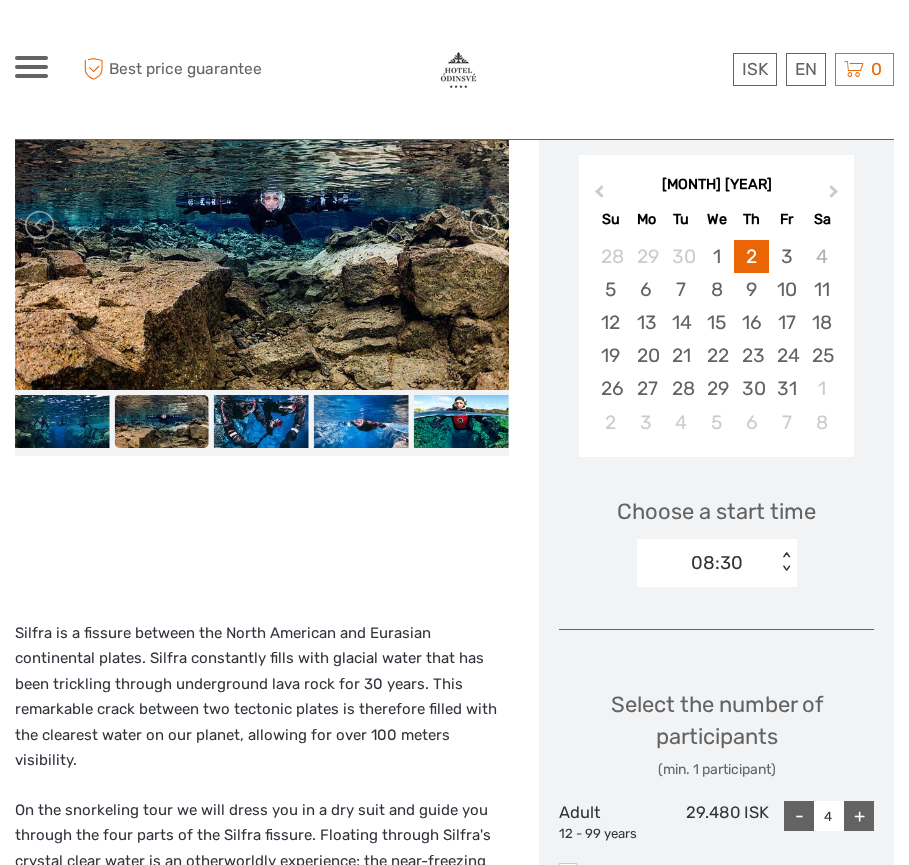 click on "+" at bounding box center [859, 816] 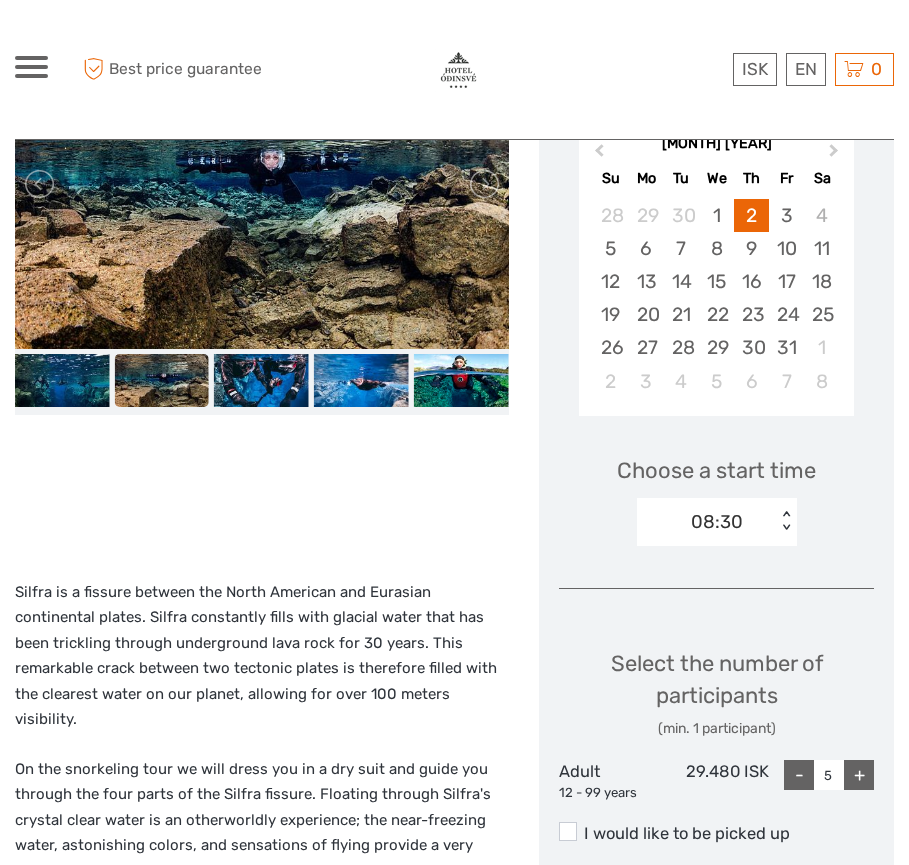 scroll, scrollTop: 348, scrollLeft: 0, axis: vertical 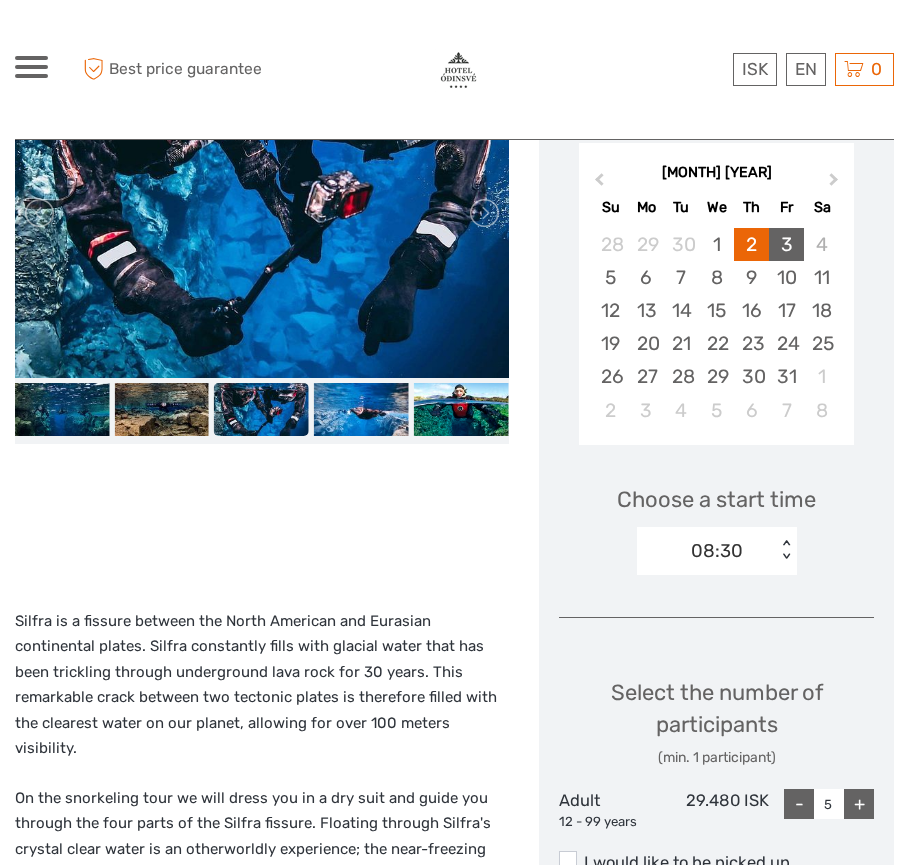 click on "3" at bounding box center (786, 244) 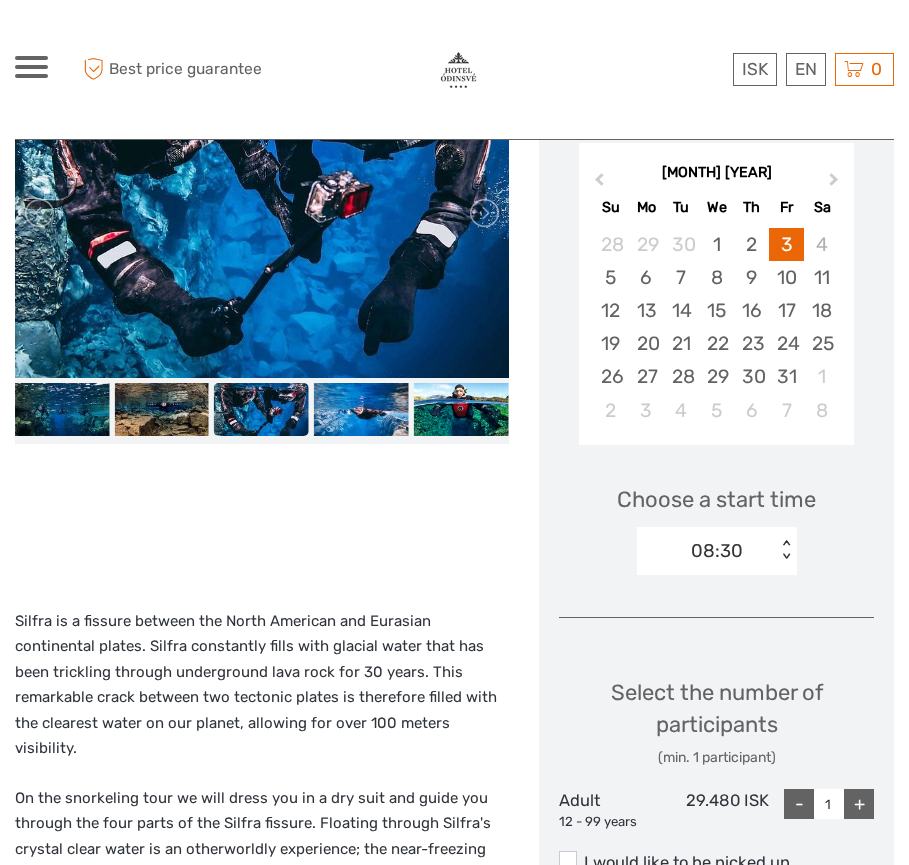 click on "+" at bounding box center [859, 804] 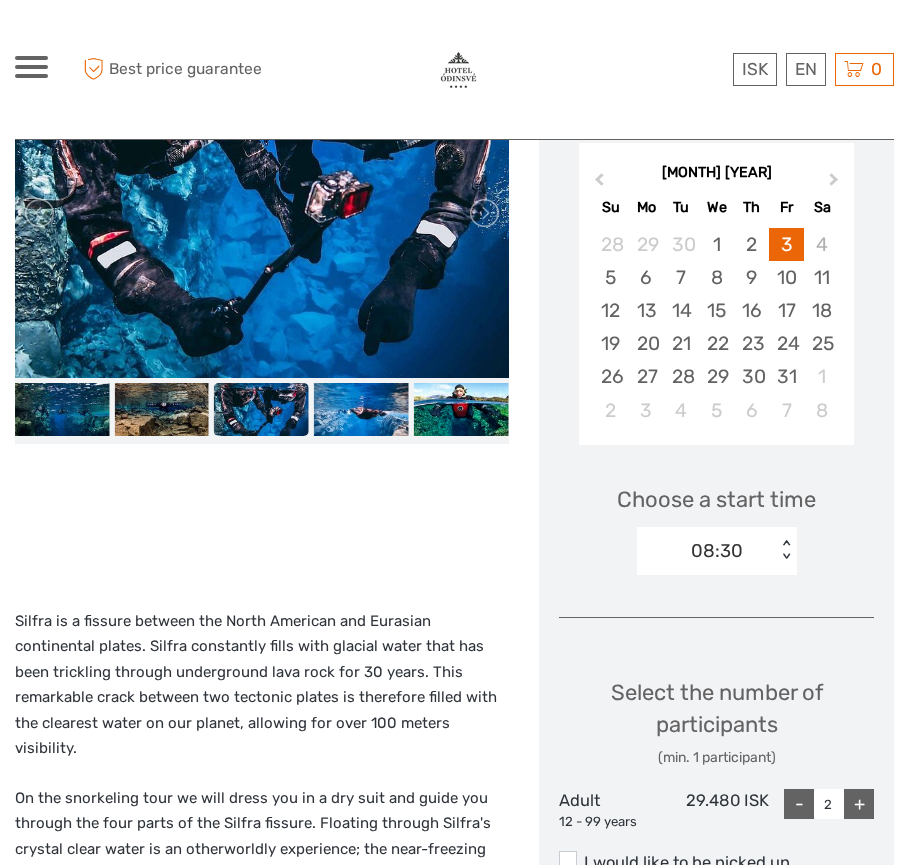 click on "+" at bounding box center (859, 804) 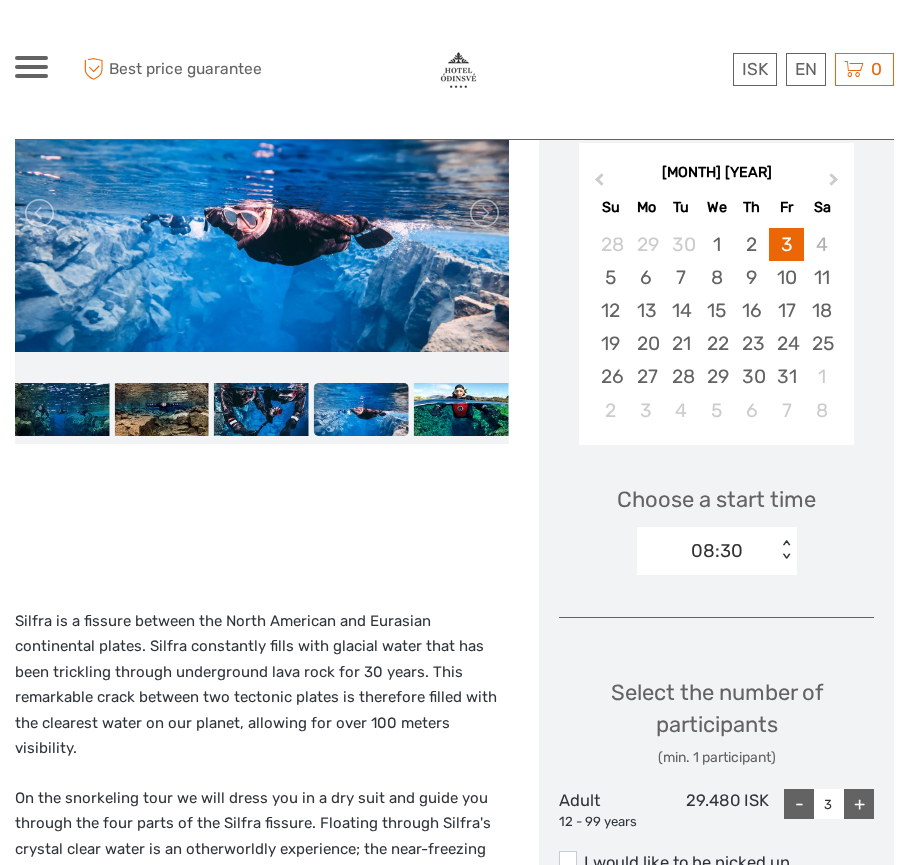 click on "+" at bounding box center (859, 804) 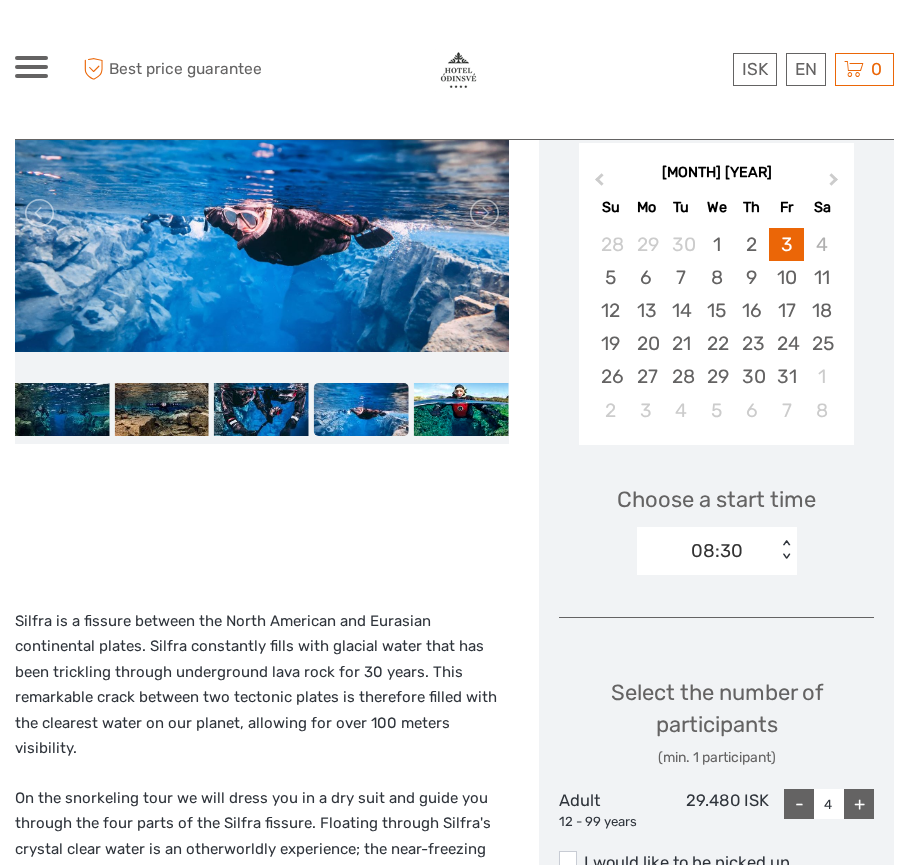 click on "+" at bounding box center (859, 804) 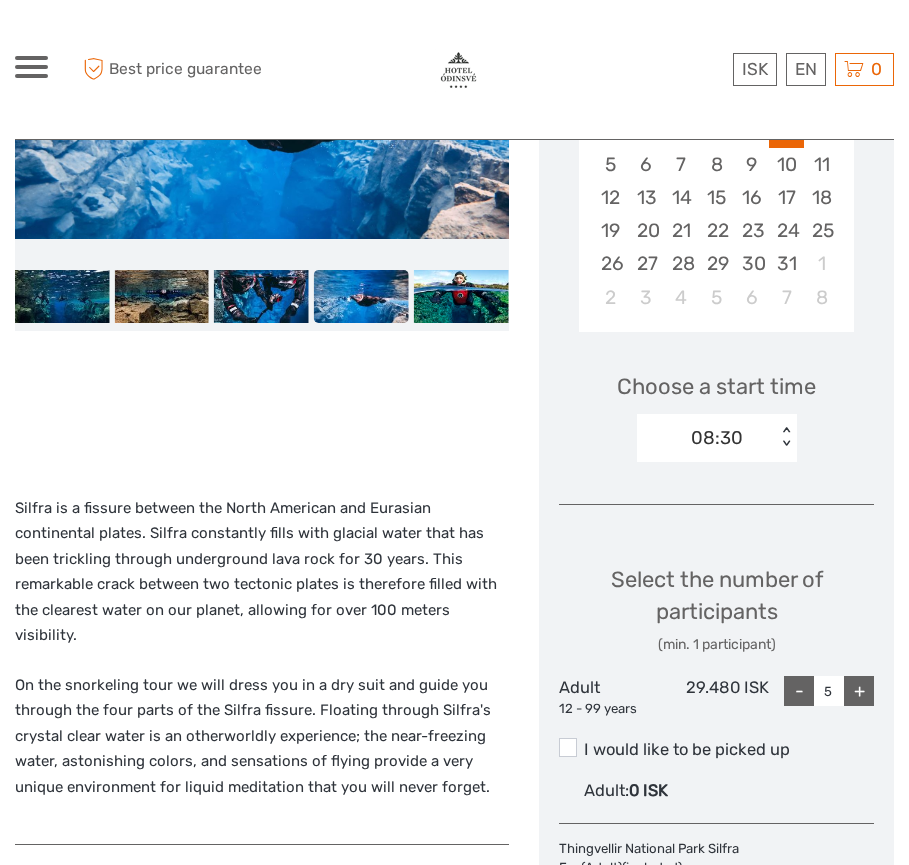 scroll, scrollTop: 465, scrollLeft: 0, axis: vertical 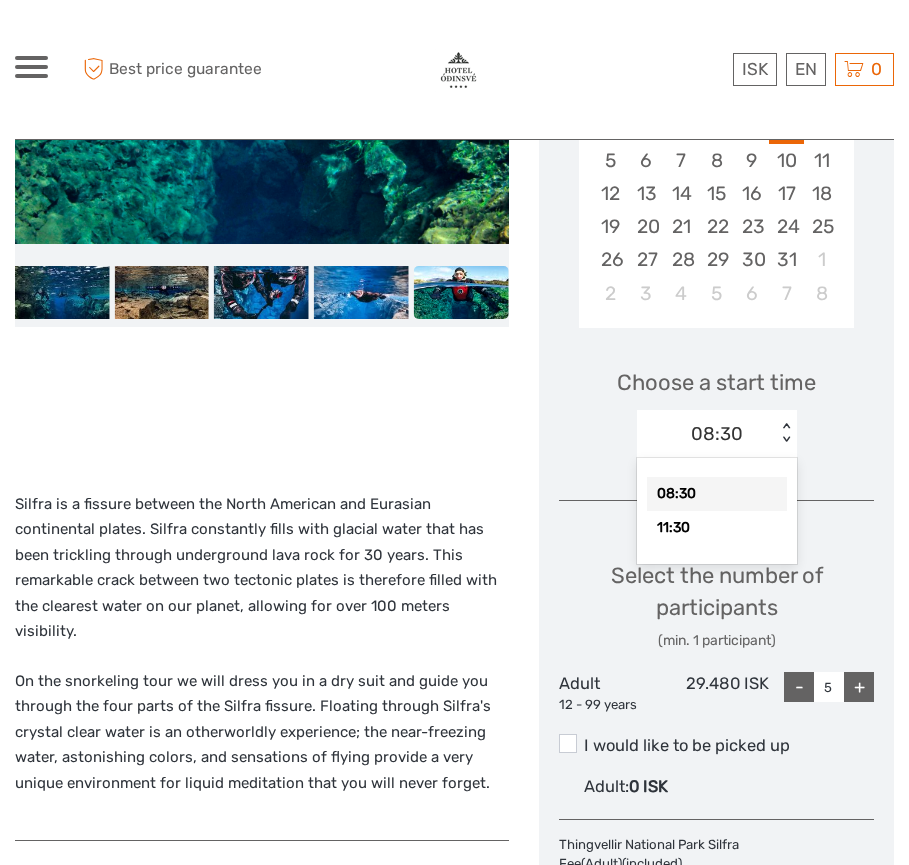 click on "< >" at bounding box center [785, 433] 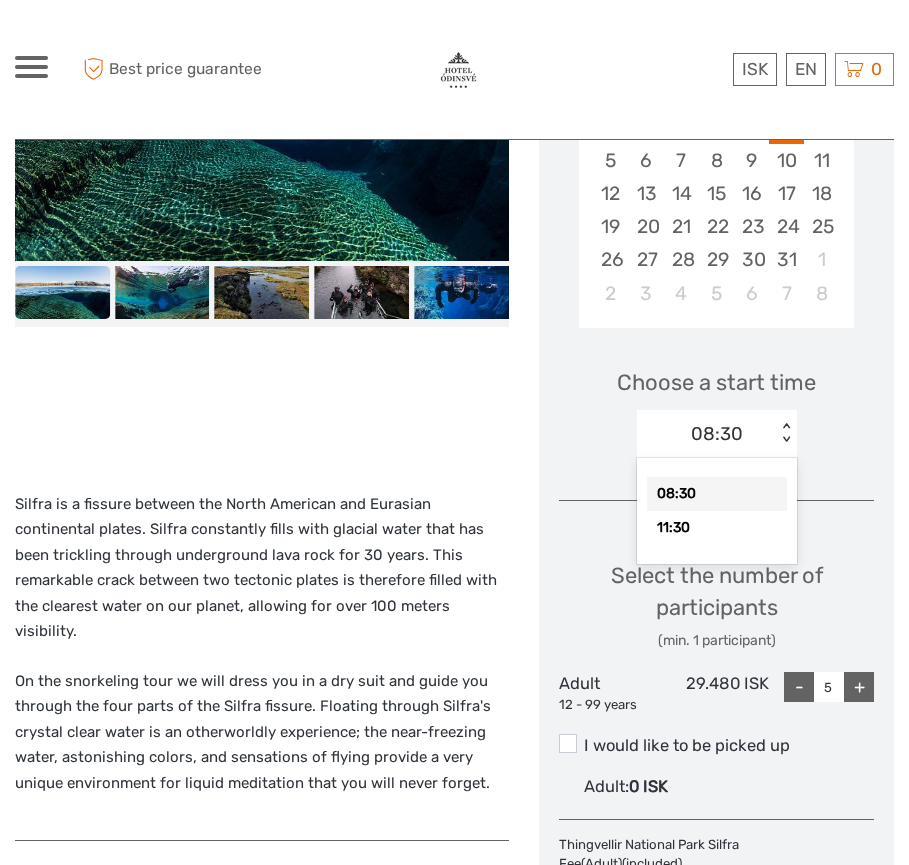 click on "08:30" at bounding box center [717, 494] 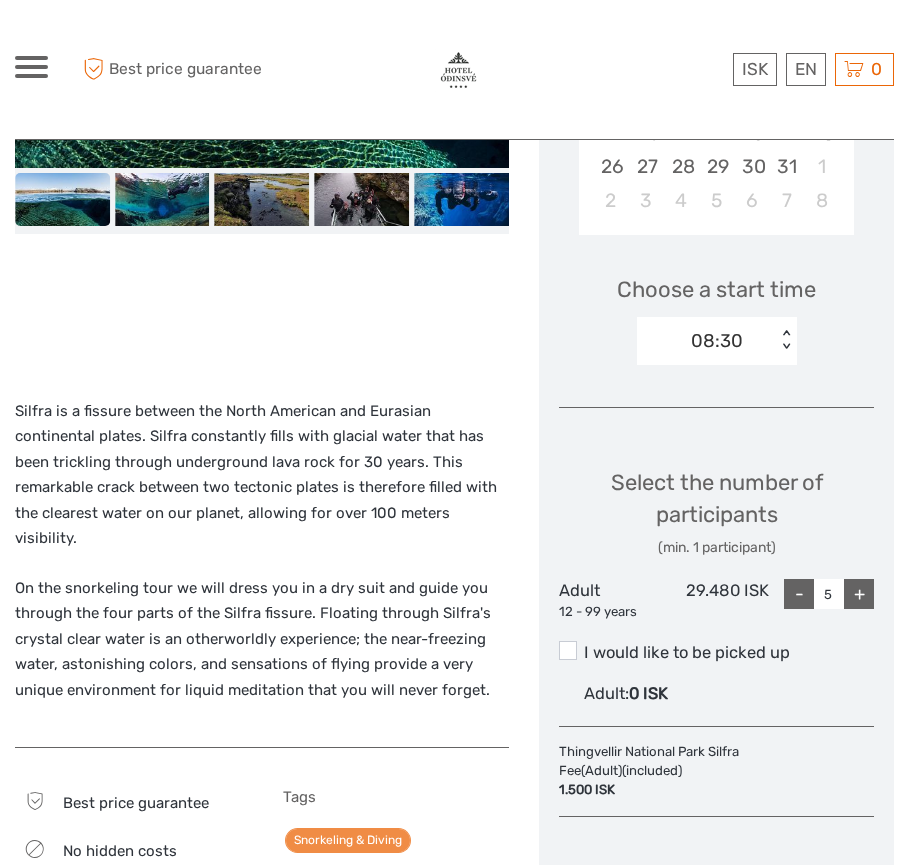 scroll, scrollTop: 558, scrollLeft: 0, axis: vertical 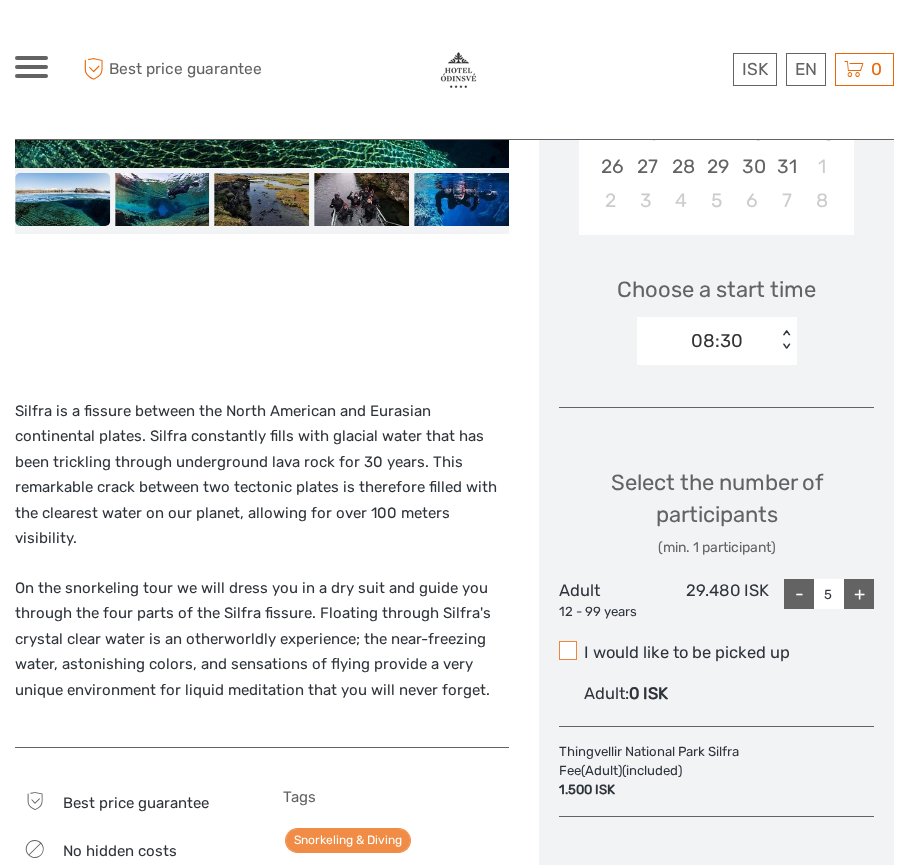 click at bounding box center [568, 650] 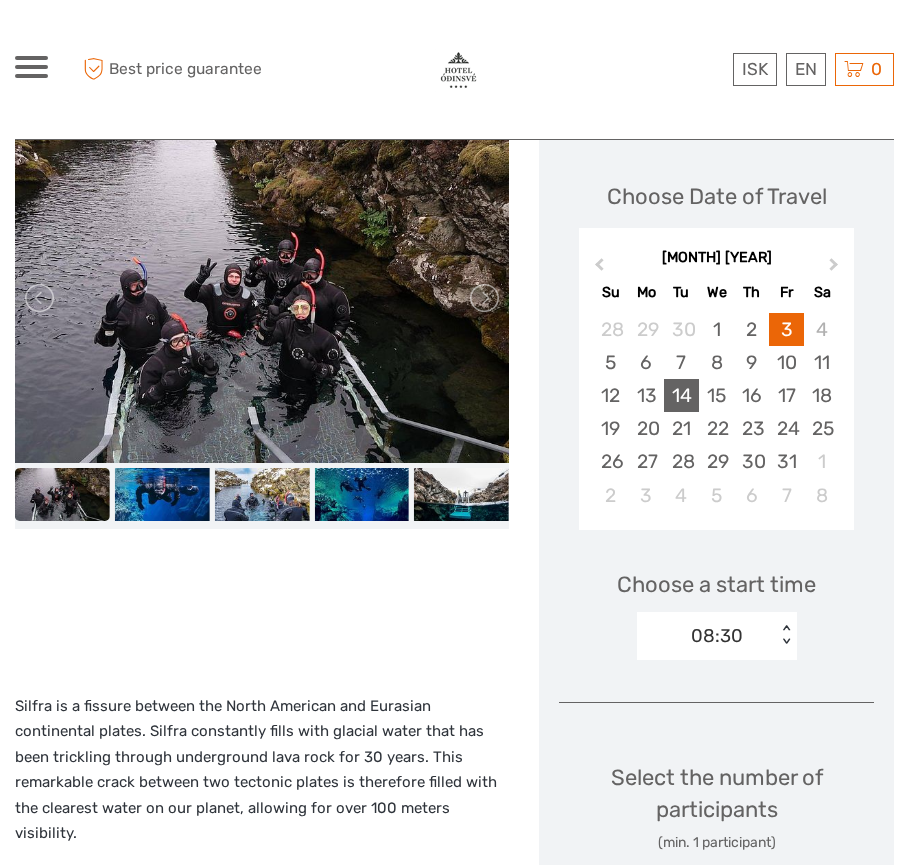 scroll, scrollTop: 285, scrollLeft: 0, axis: vertical 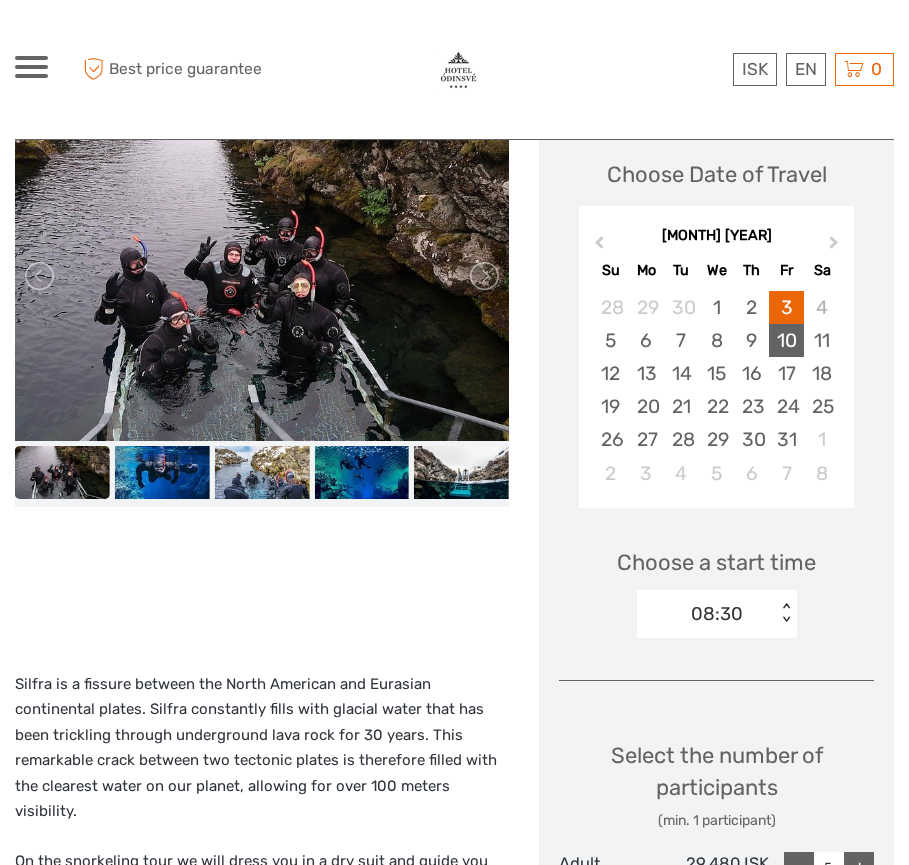 click on "10" at bounding box center [786, 340] 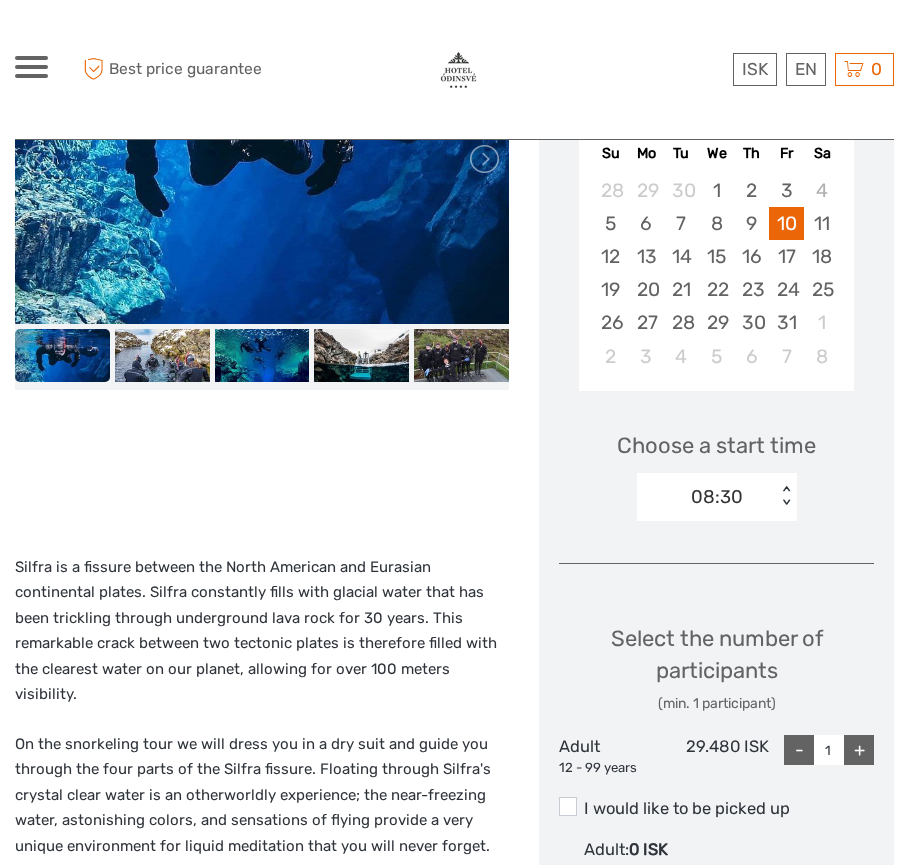 scroll, scrollTop: 404, scrollLeft: 0, axis: vertical 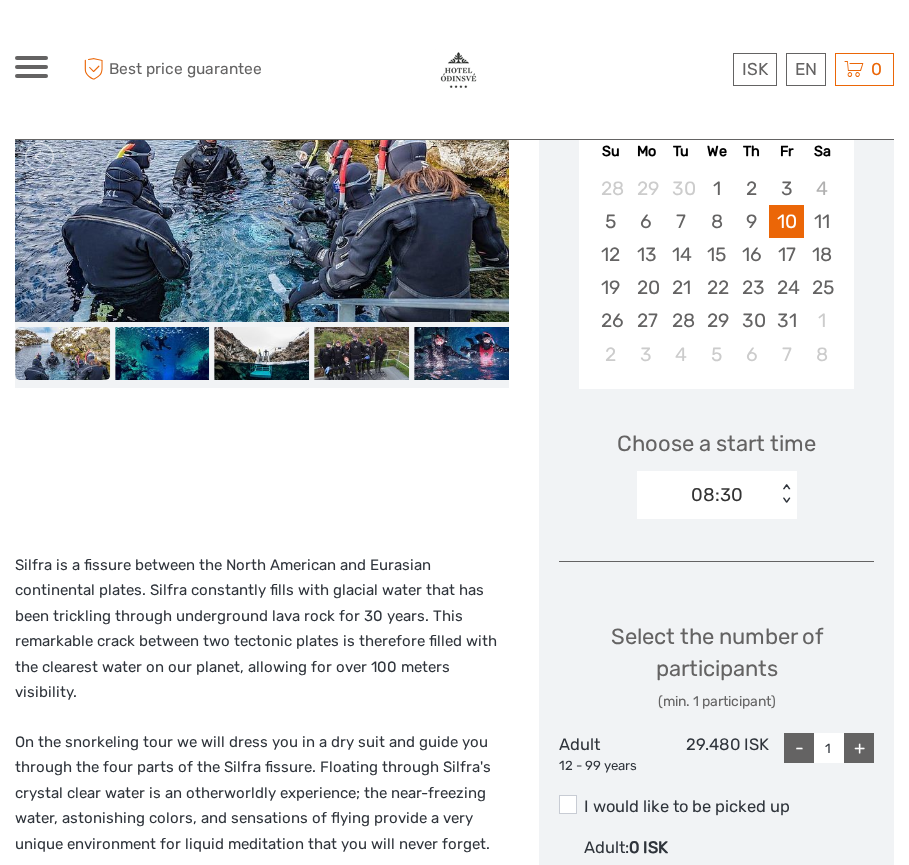 click on "+" at bounding box center (859, 748) 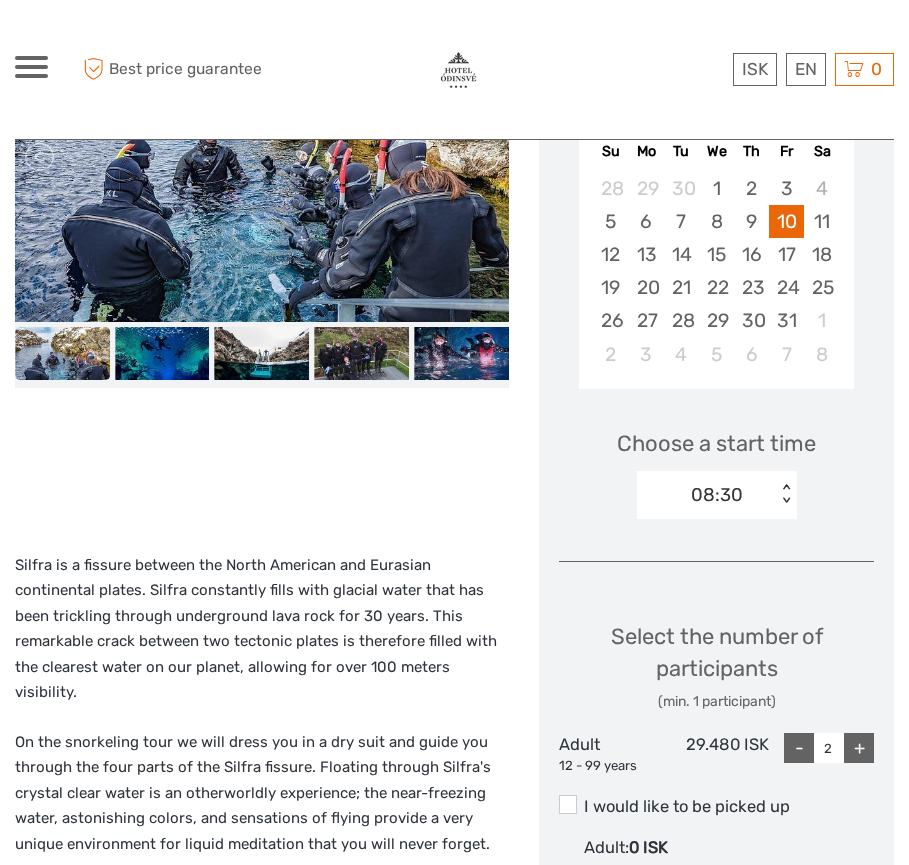 click on "+" at bounding box center (859, 748) 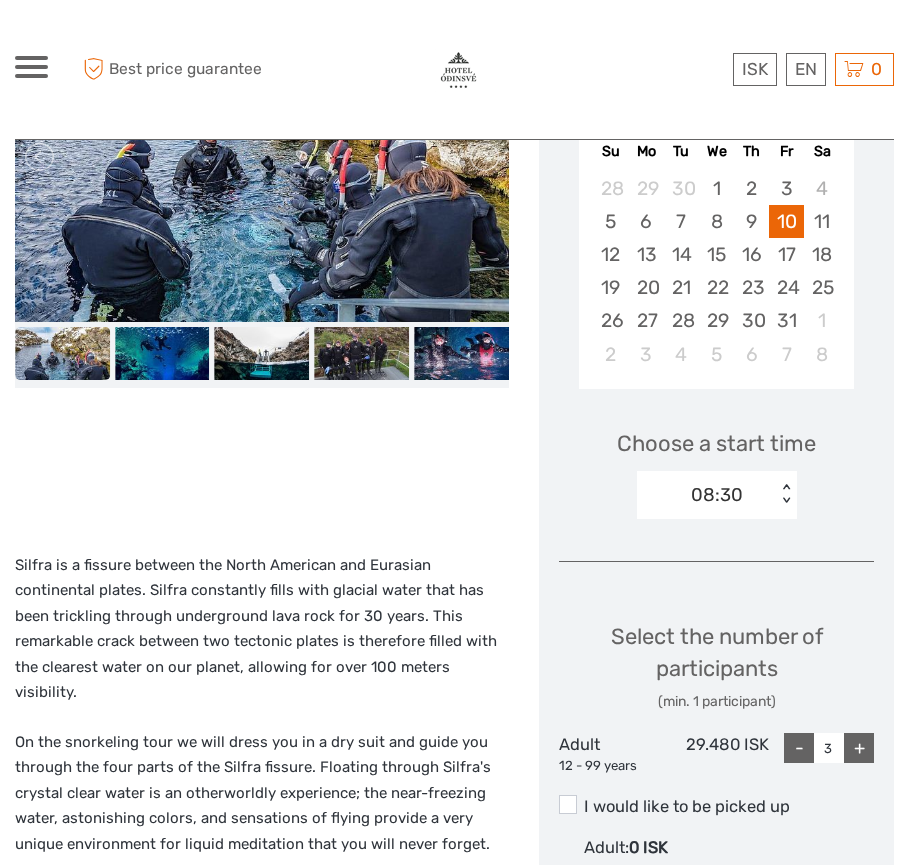 click on "+" at bounding box center [859, 748] 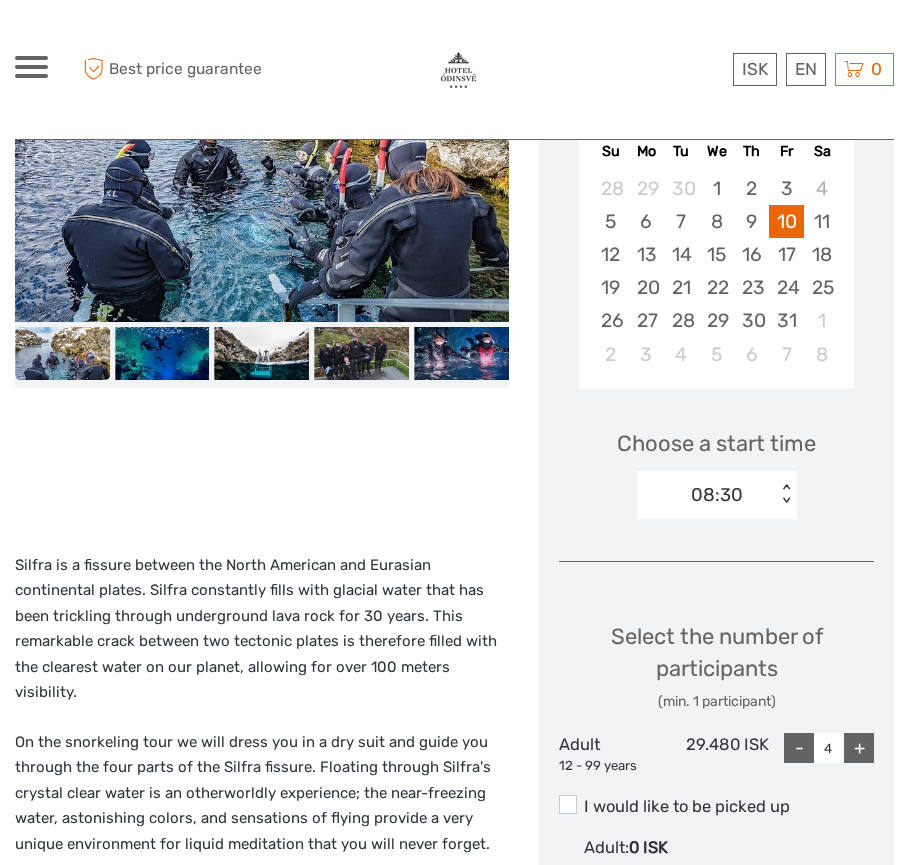click on "+" at bounding box center [859, 748] 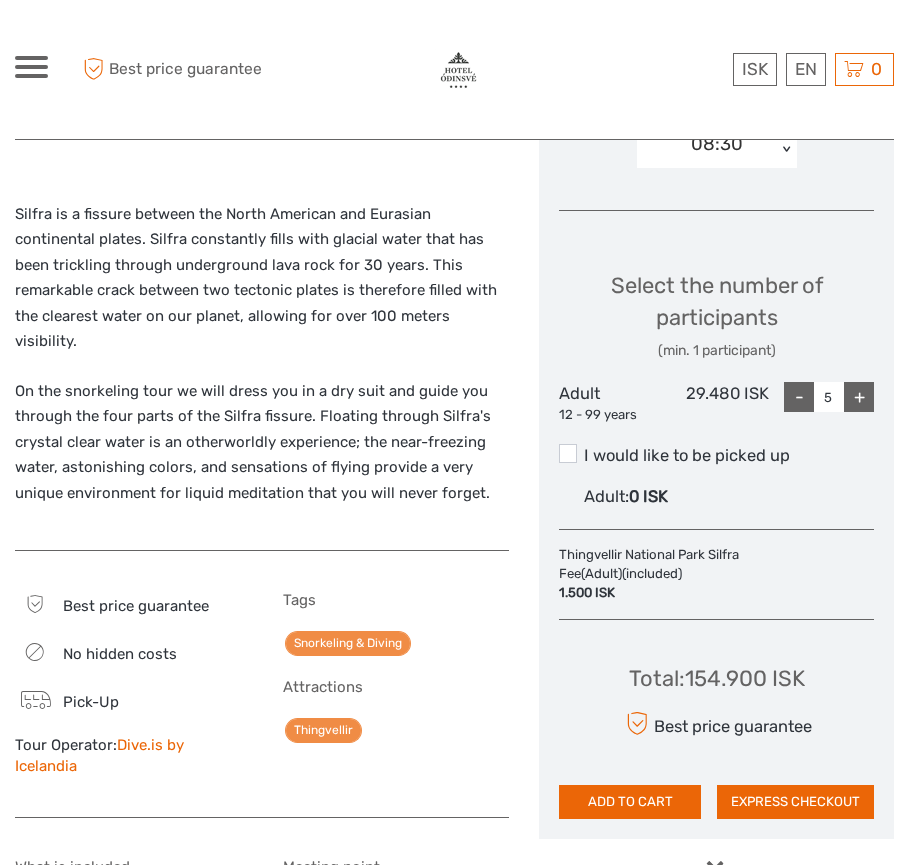 scroll, scrollTop: 760, scrollLeft: 0, axis: vertical 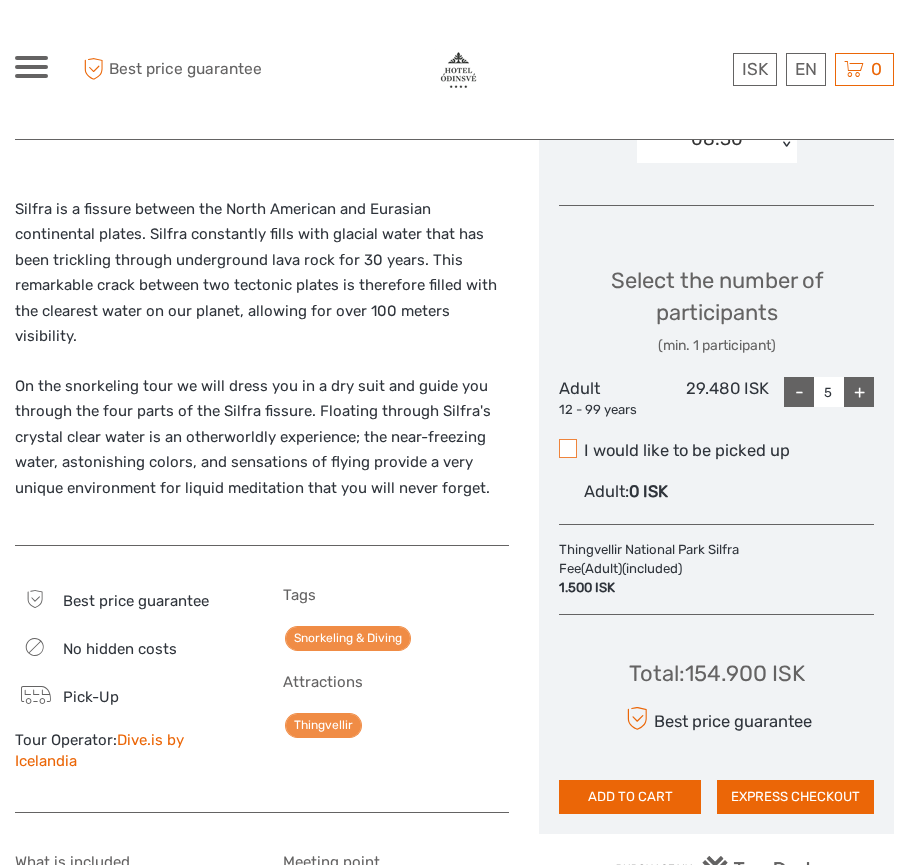 click at bounding box center (568, 448) 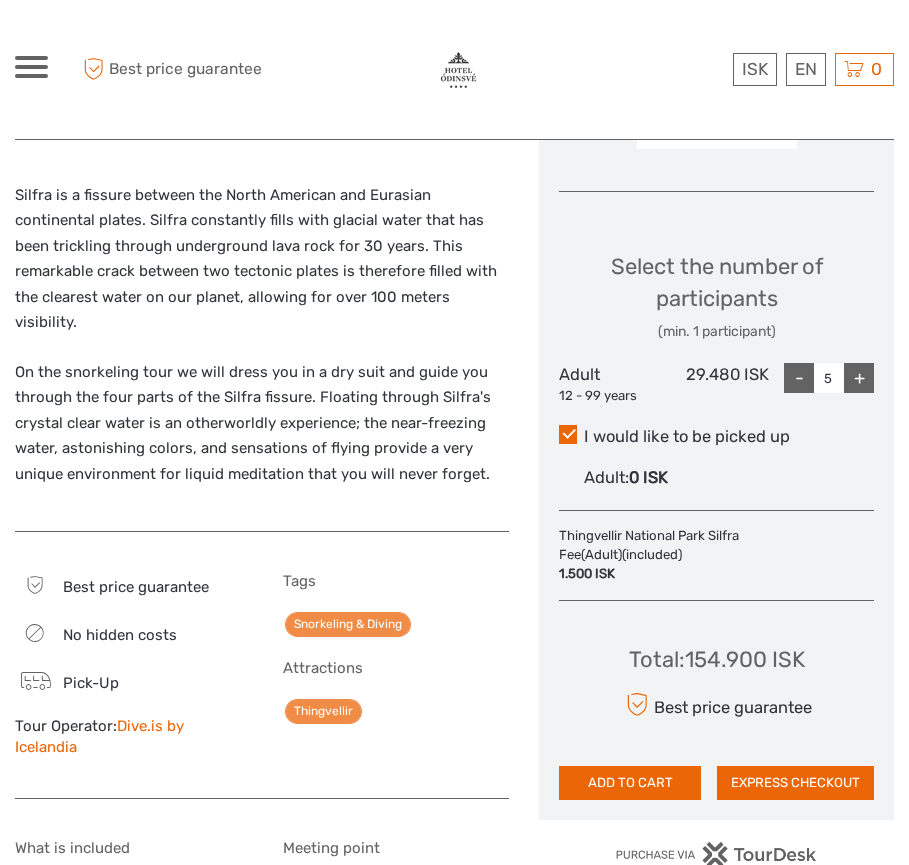 scroll, scrollTop: 758, scrollLeft: 0, axis: vertical 